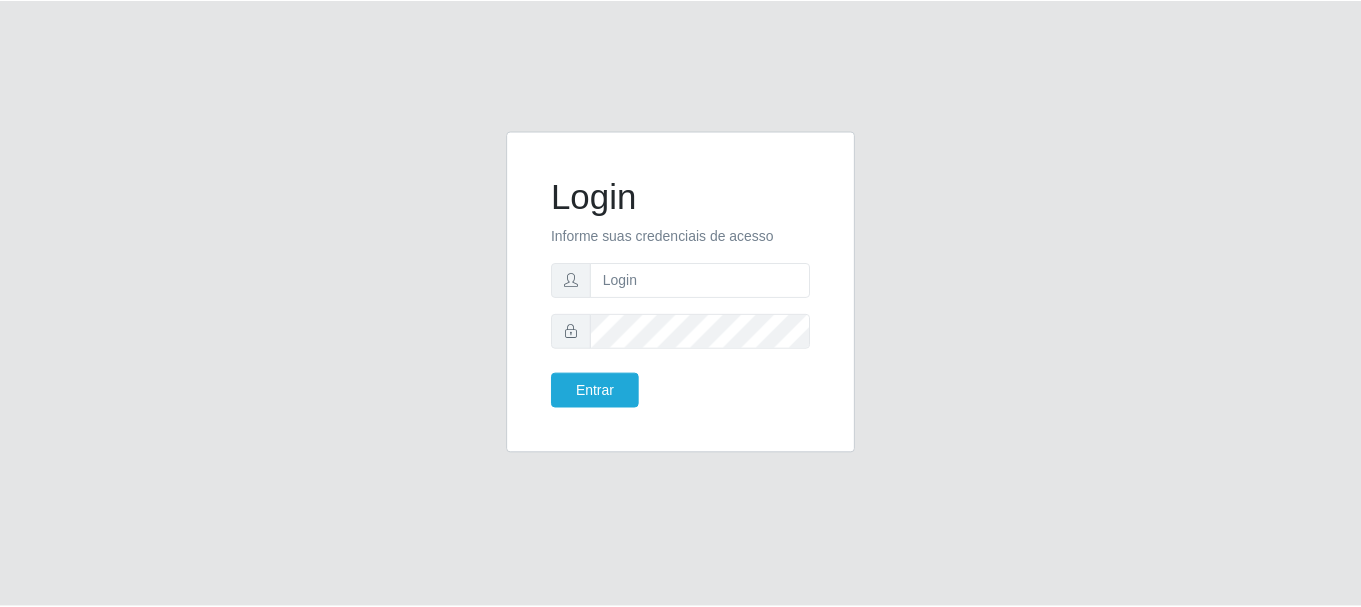 scroll, scrollTop: 0, scrollLeft: 0, axis: both 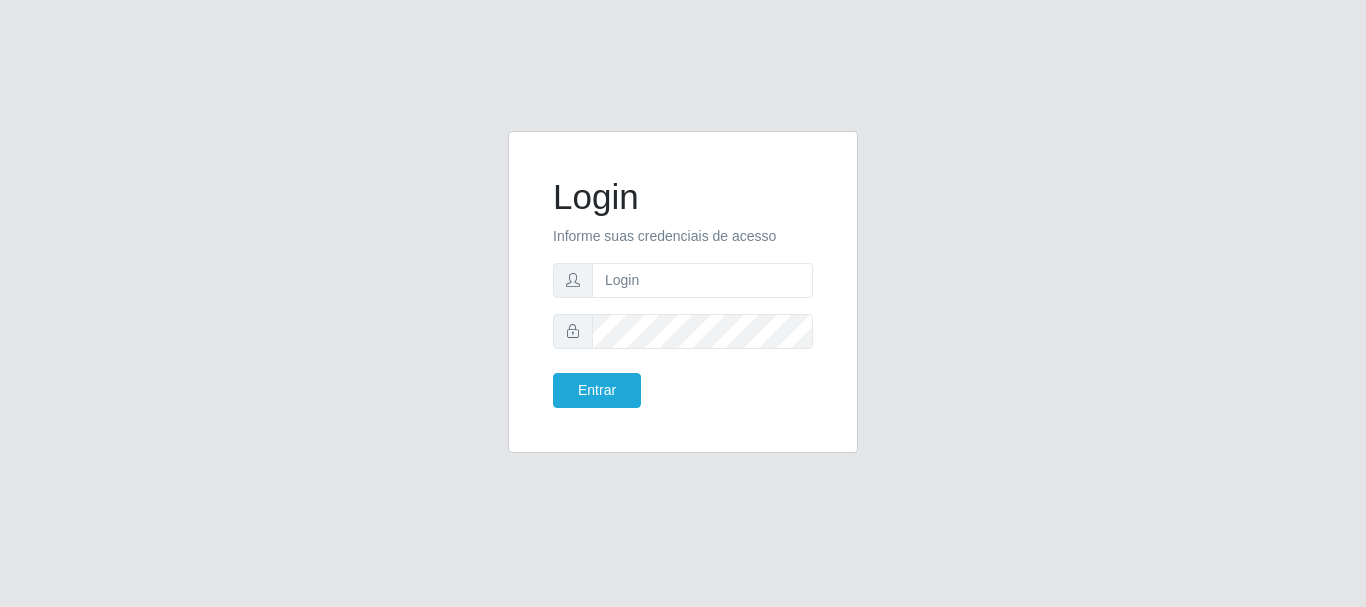 click at bounding box center [702, 280] 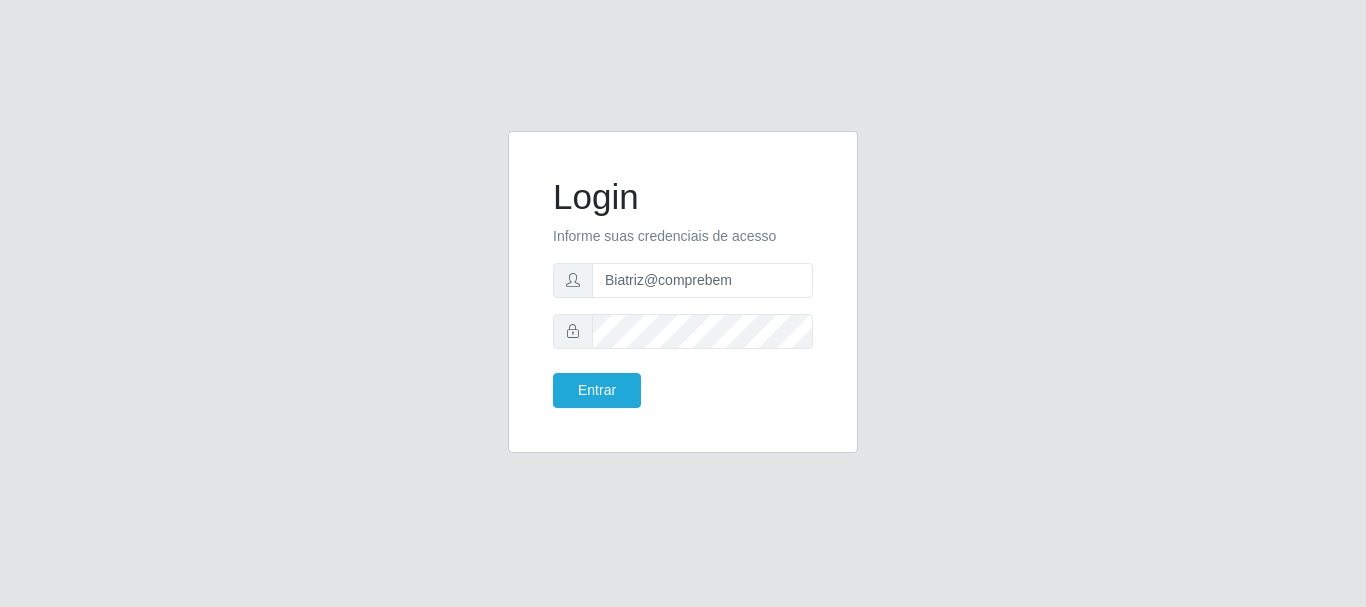 type on "Biatriz@comprebem" 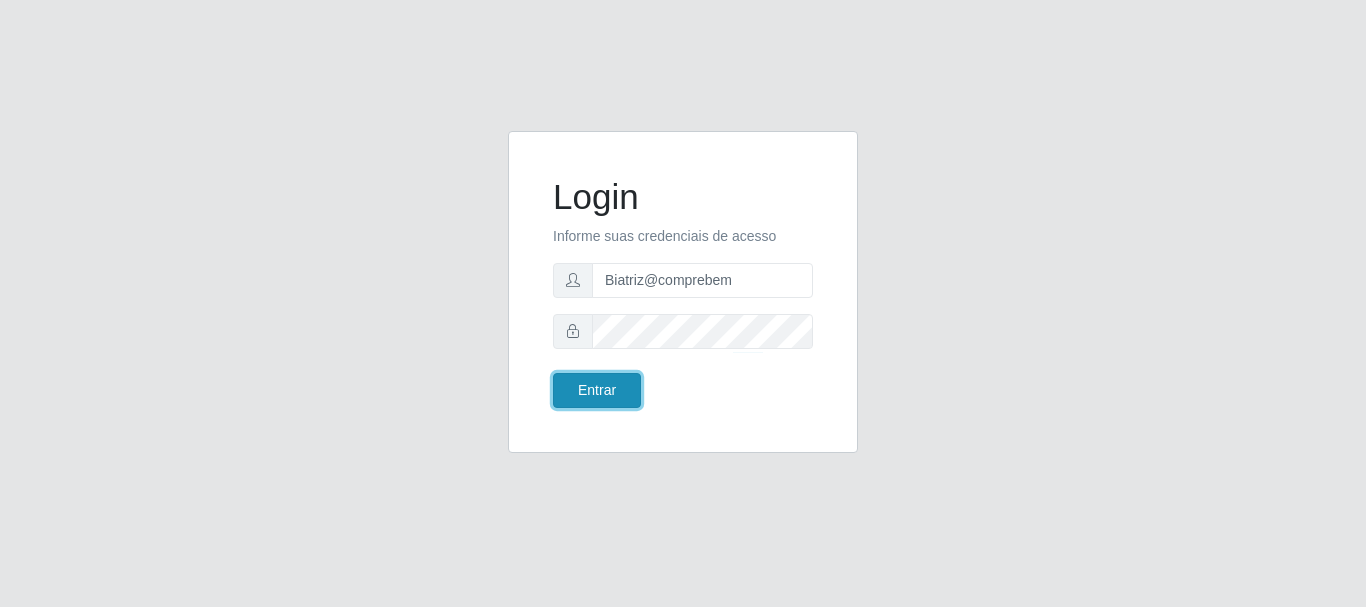 click on "Entrar" at bounding box center [597, 390] 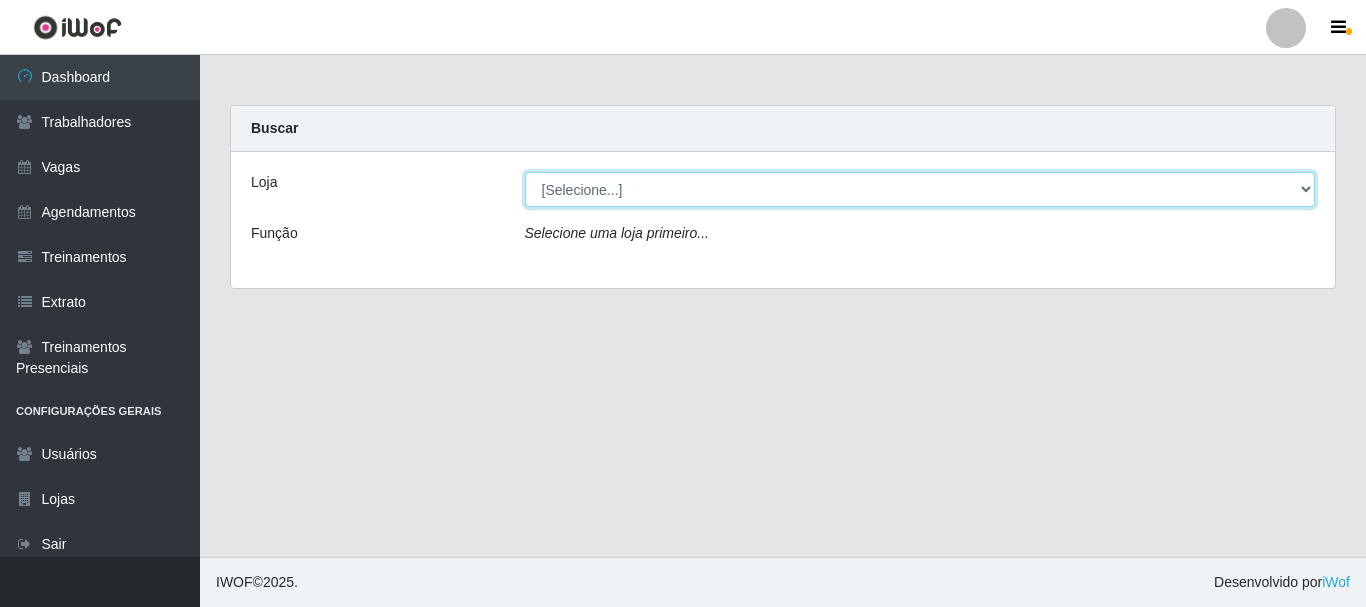 click on "[Selecione...] Supermercado Compre Bem - Itabaiana" at bounding box center [920, 189] 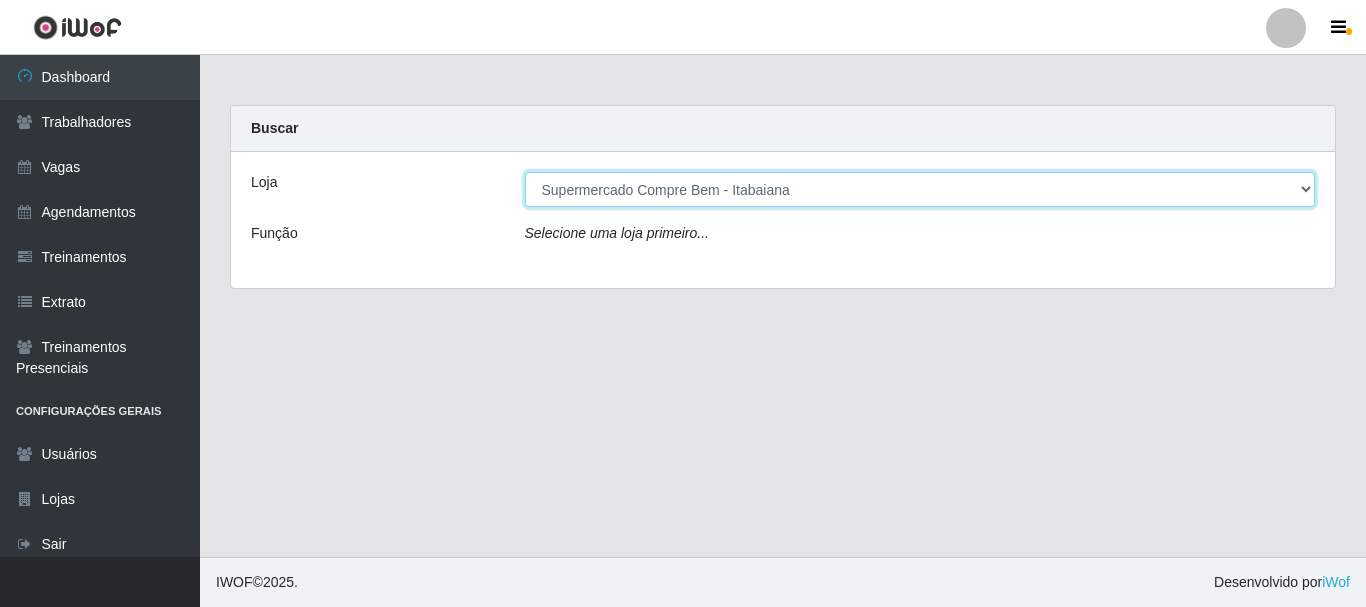click on "[Selecione...] Supermercado Compre Bem - Itabaiana" at bounding box center (920, 189) 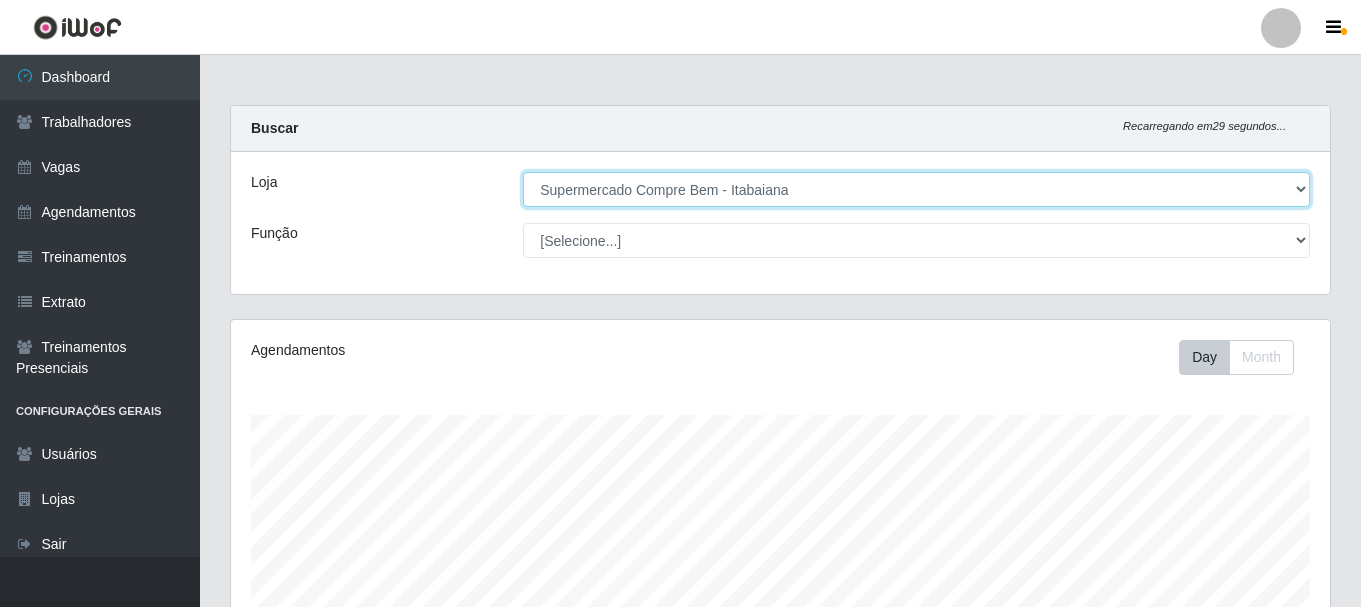 scroll, scrollTop: 999585, scrollLeft: 998901, axis: both 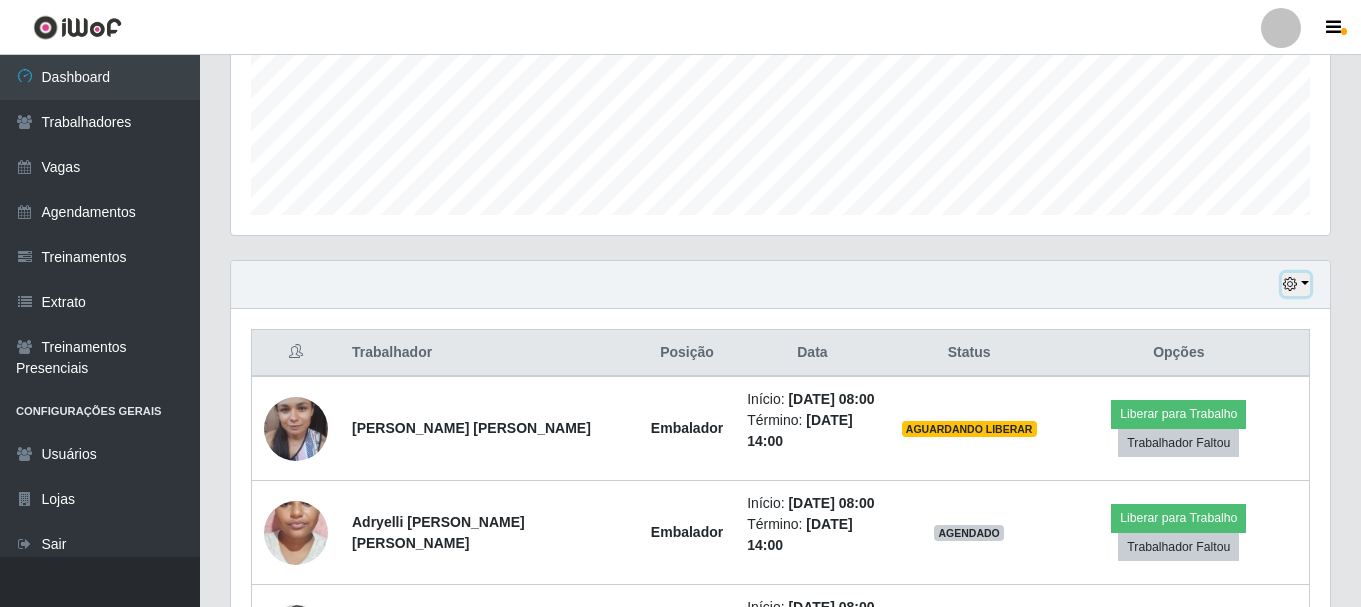 click at bounding box center [1290, 284] 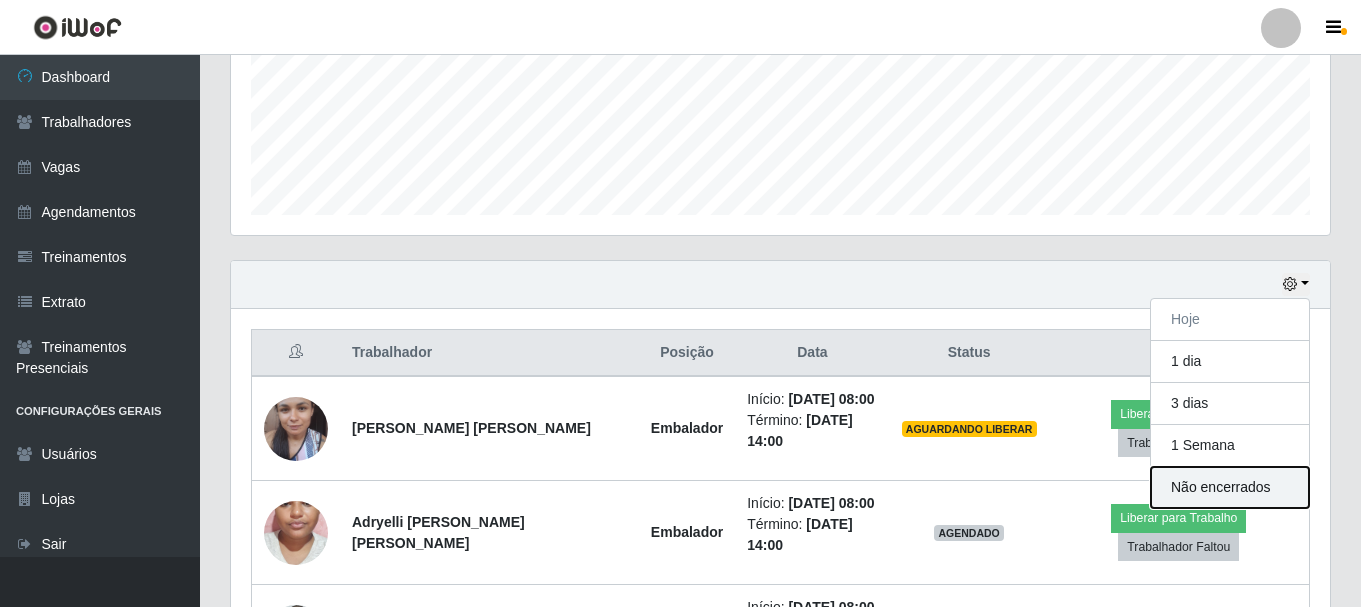 click on "Não encerrados" at bounding box center [1230, 487] 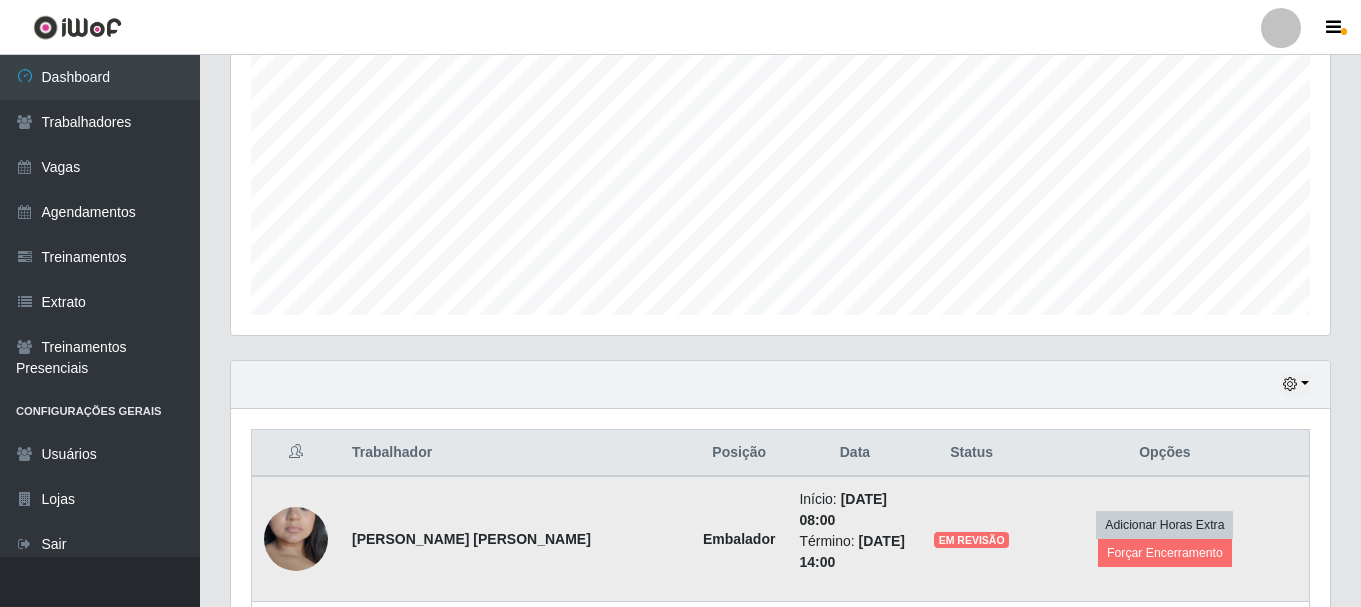 scroll, scrollTop: 500, scrollLeft: 0, axis: vertical 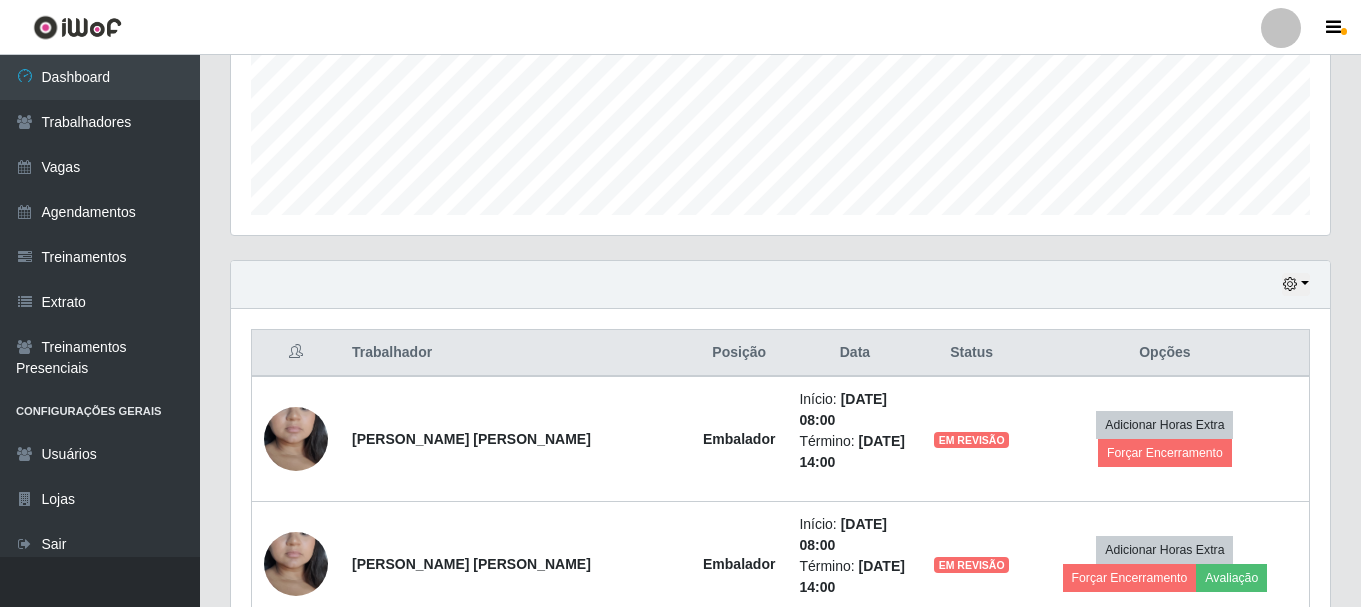 click on "Hoje 1 dia 3 dias 1 Semana Não encerrados" at bounding box center (780, 285) 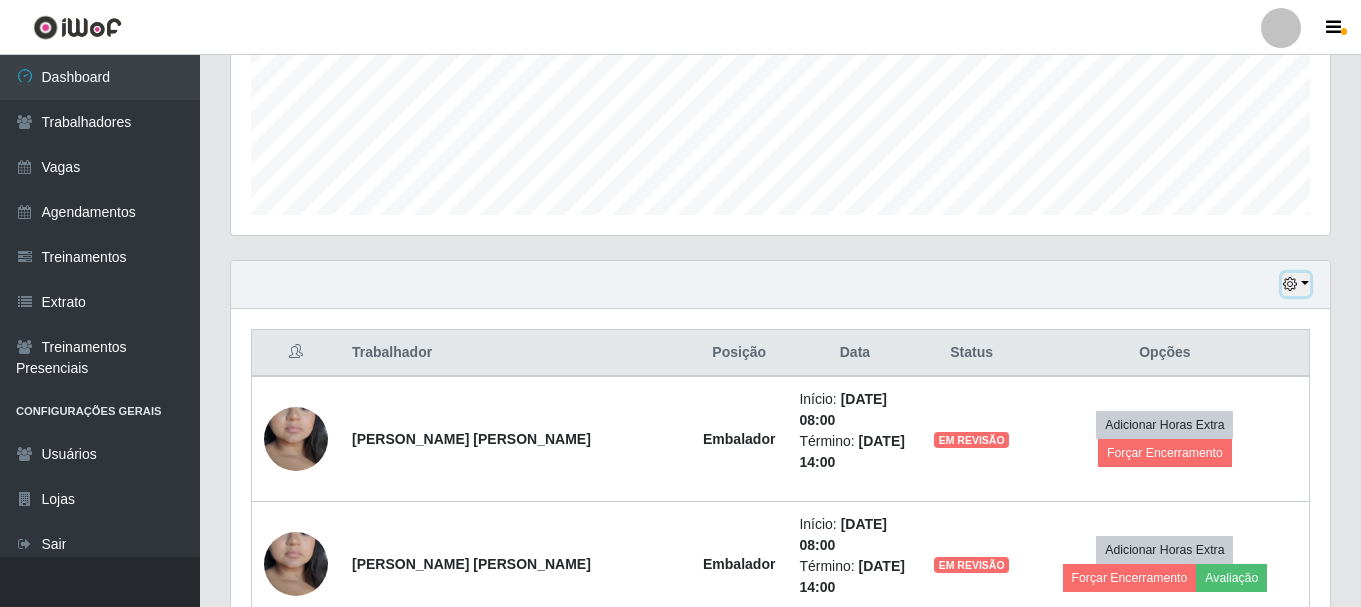 click at bounding box center [1290, 284] 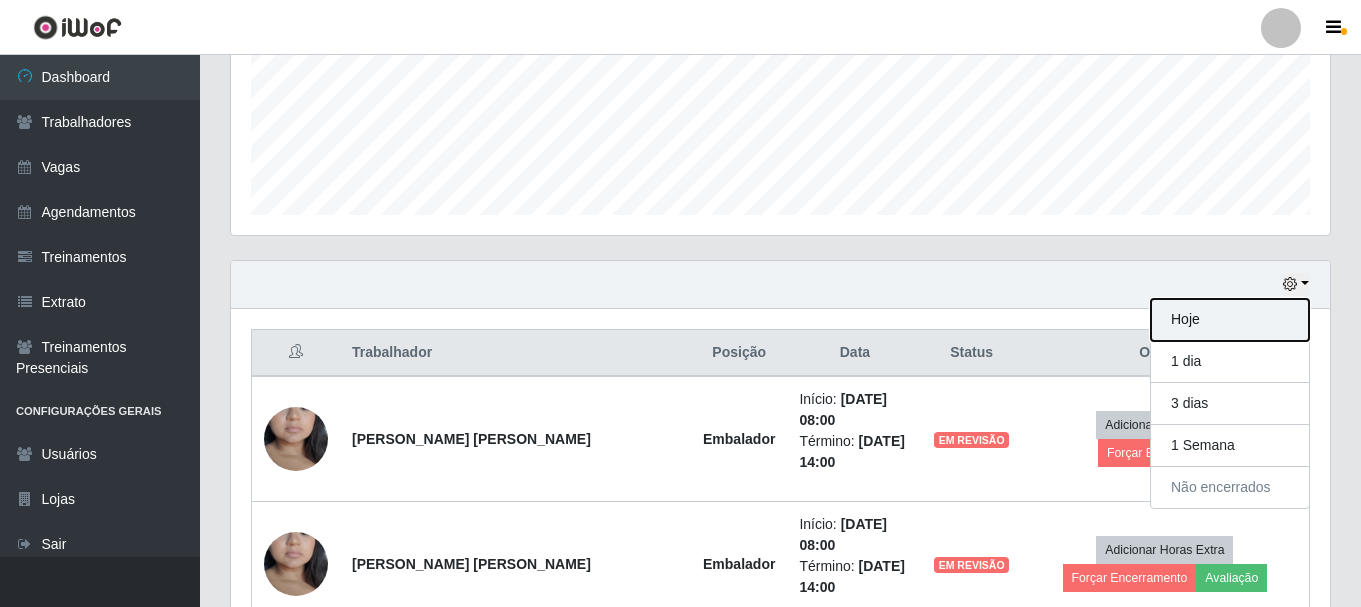 click on "Hoje" at bounding box center [1230, 320] 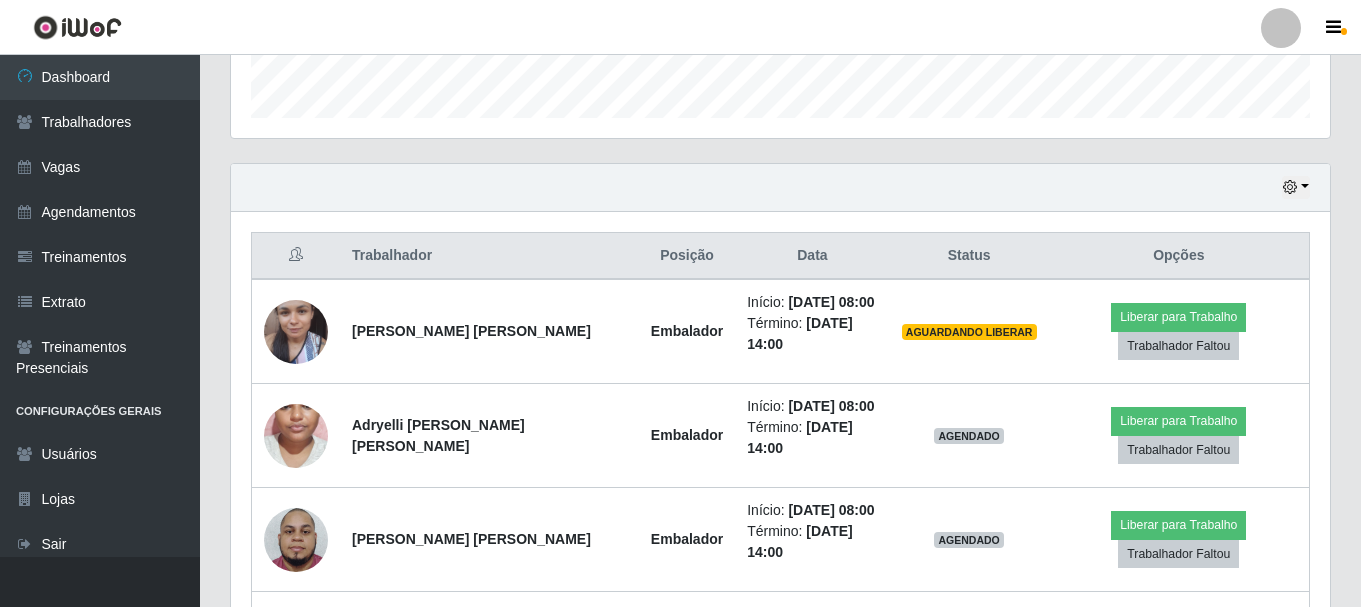 scroll, scrollTop: 497, scrollLeft: 0, axis: vertical 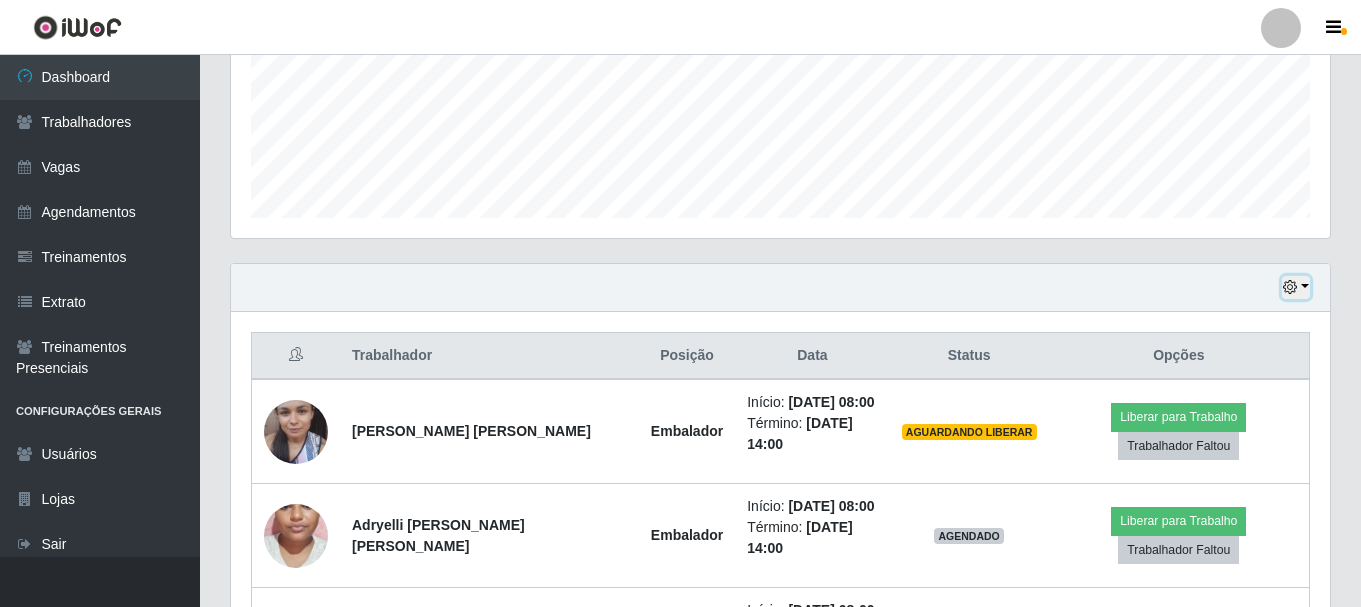 drag, startPoint x: 1302, startPoint y: 282, endPoint x: 1293, endPoint y: 294, distance: 15 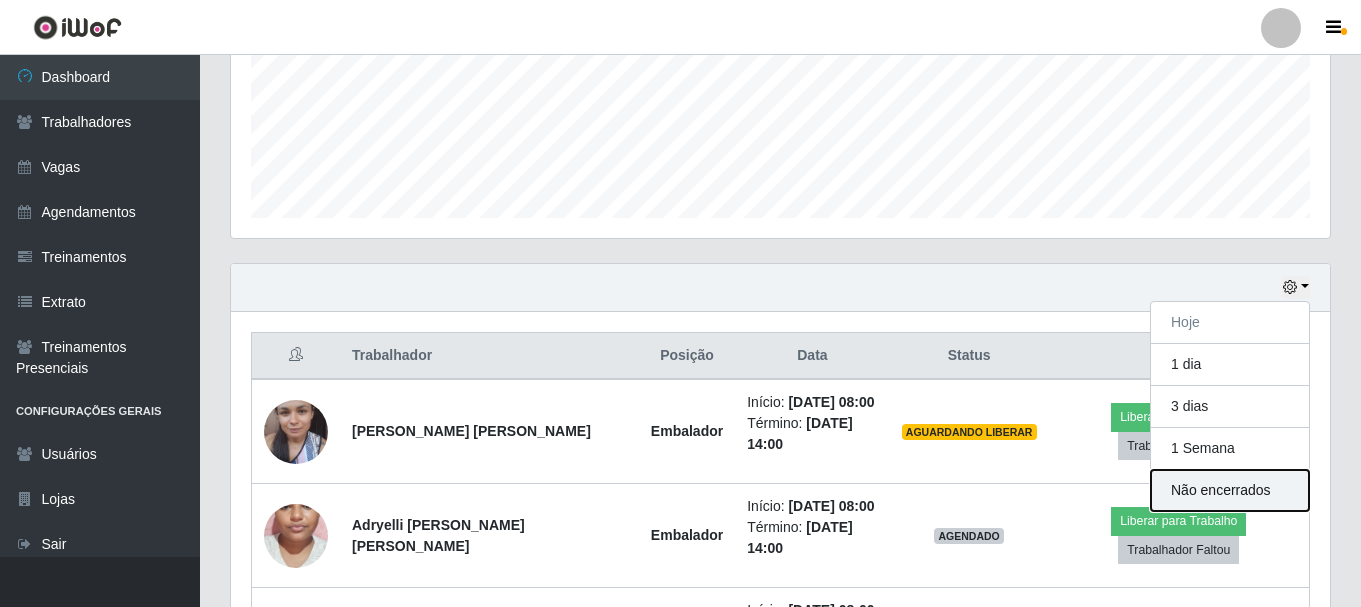 click on "Não encerrados" at bounding box center (1230, 490) 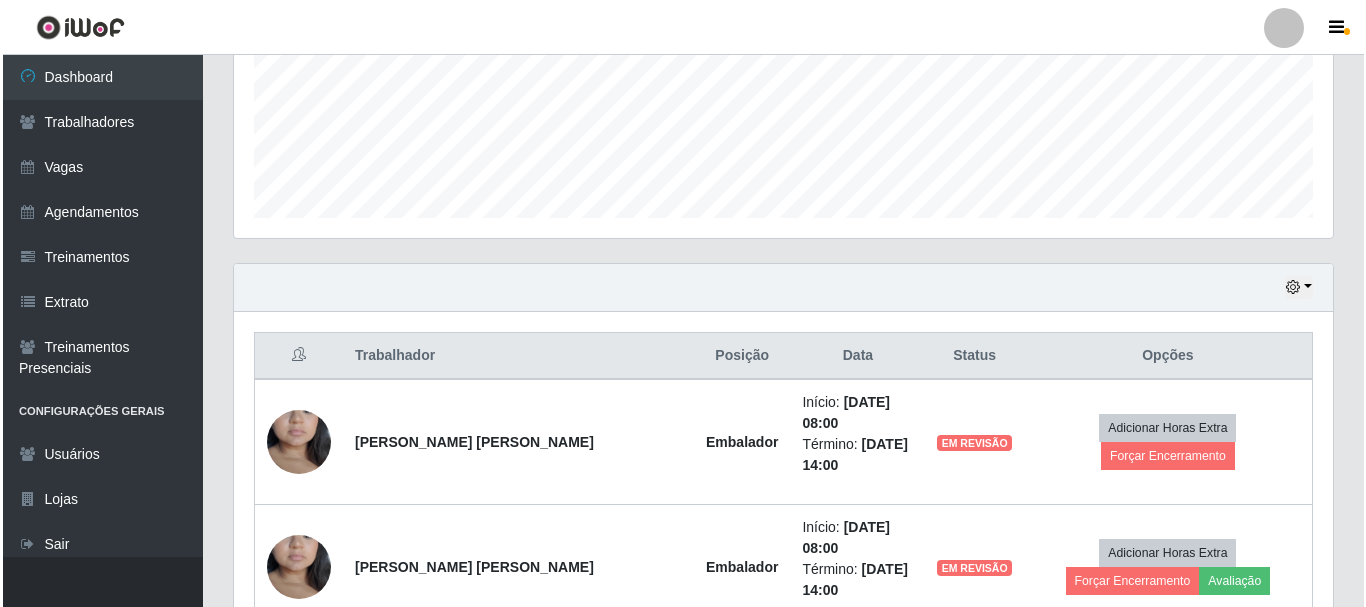 scroll, scrollTop: 740, scrollLeft: 0, axis: vertical 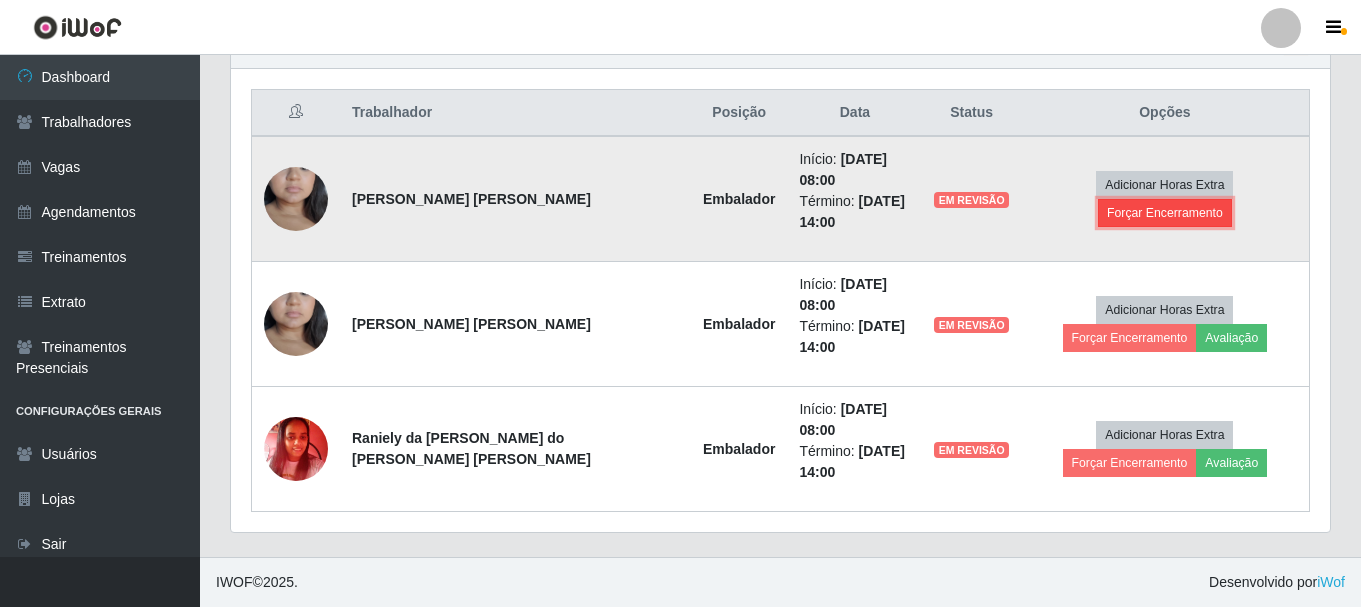 click on "Forçar Encerramento" at bounding box center [1165, 213] 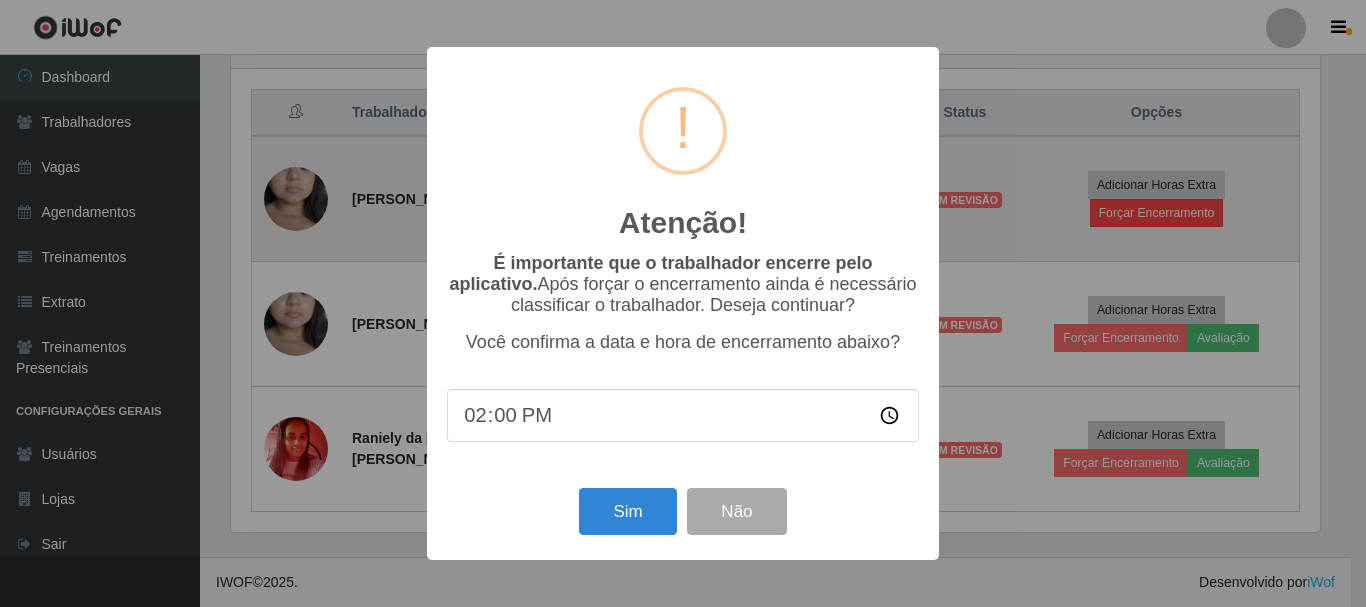 scroll, scrollTop: 999585, scrollLeft: 998911, axis: both 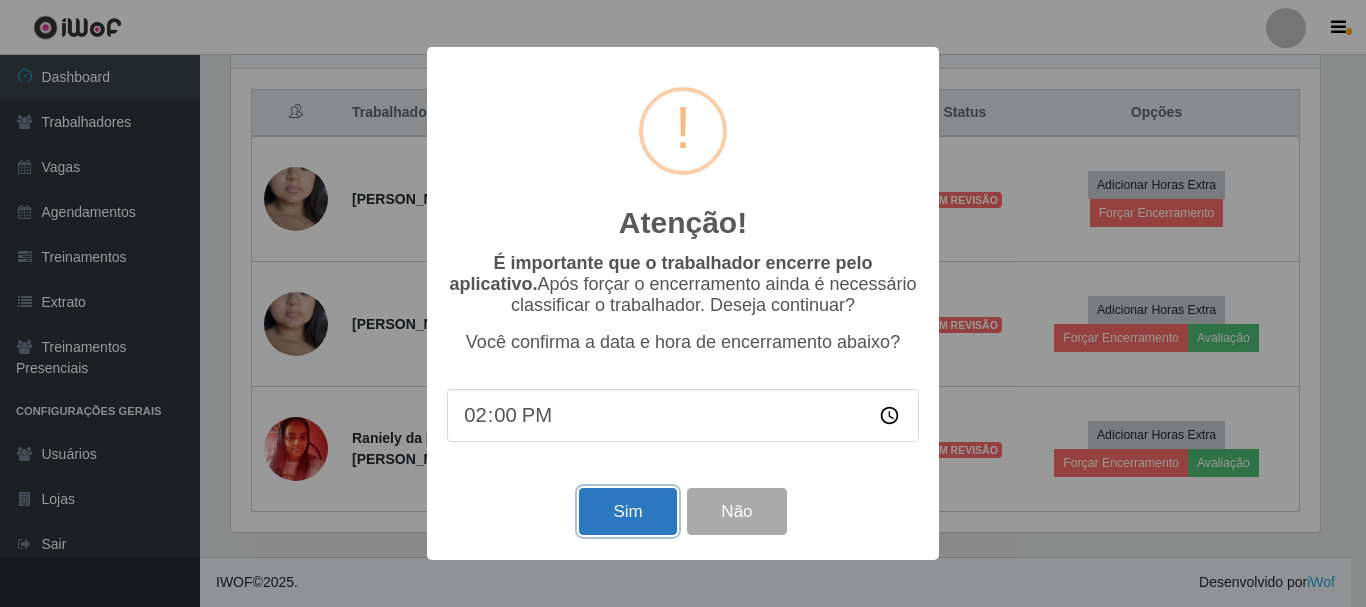 click on "Sim" at bounding box center (627, 511) 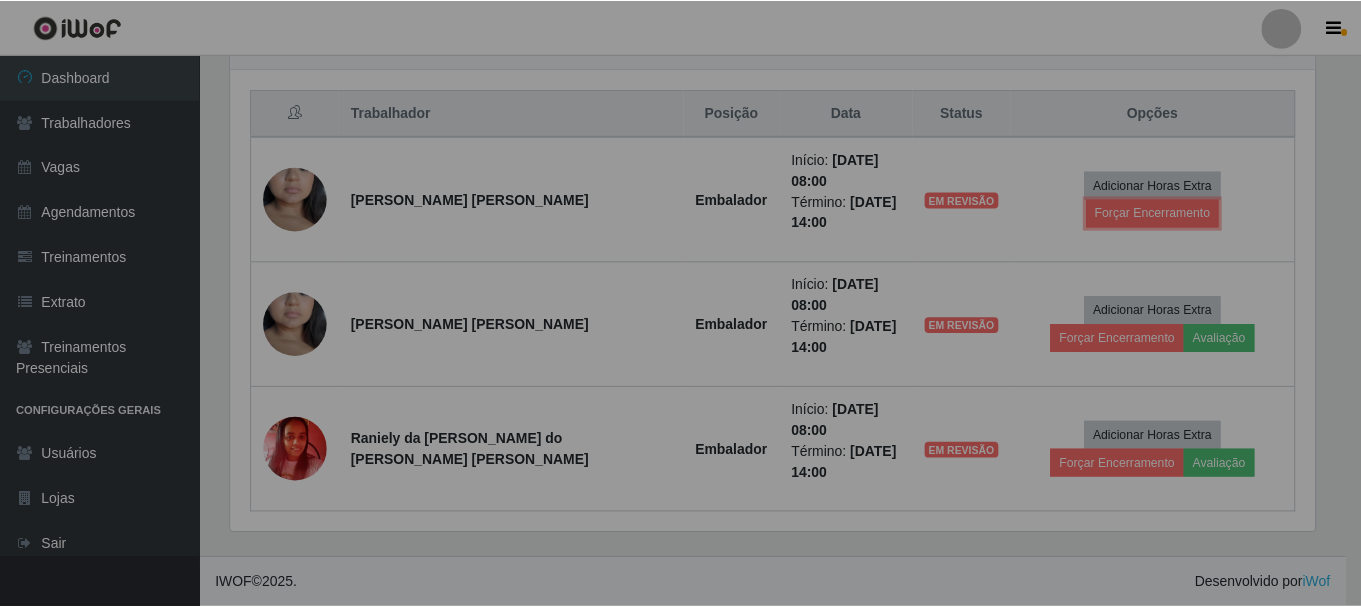scroll, scrollTop: 999585, scrollLeft: 998901, axis: both 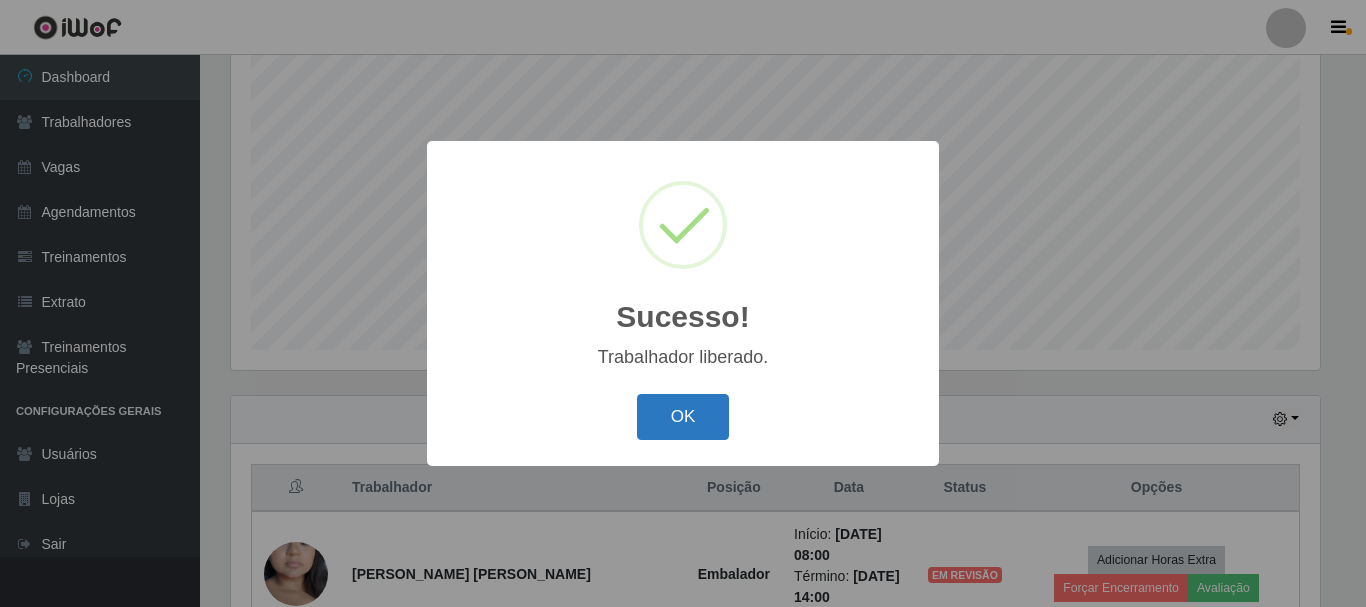 click on "OK" at bounding box center [683, 417] 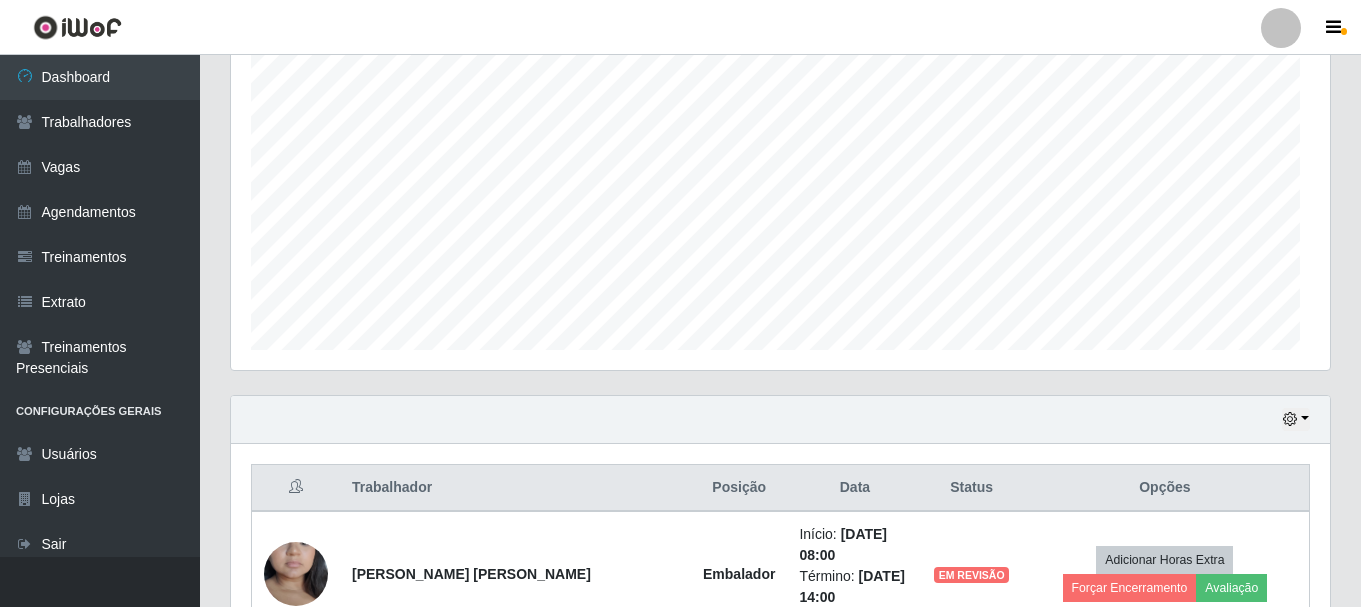 scroll, scrollTop: 999585, scrollLeft: 998901, axis: both 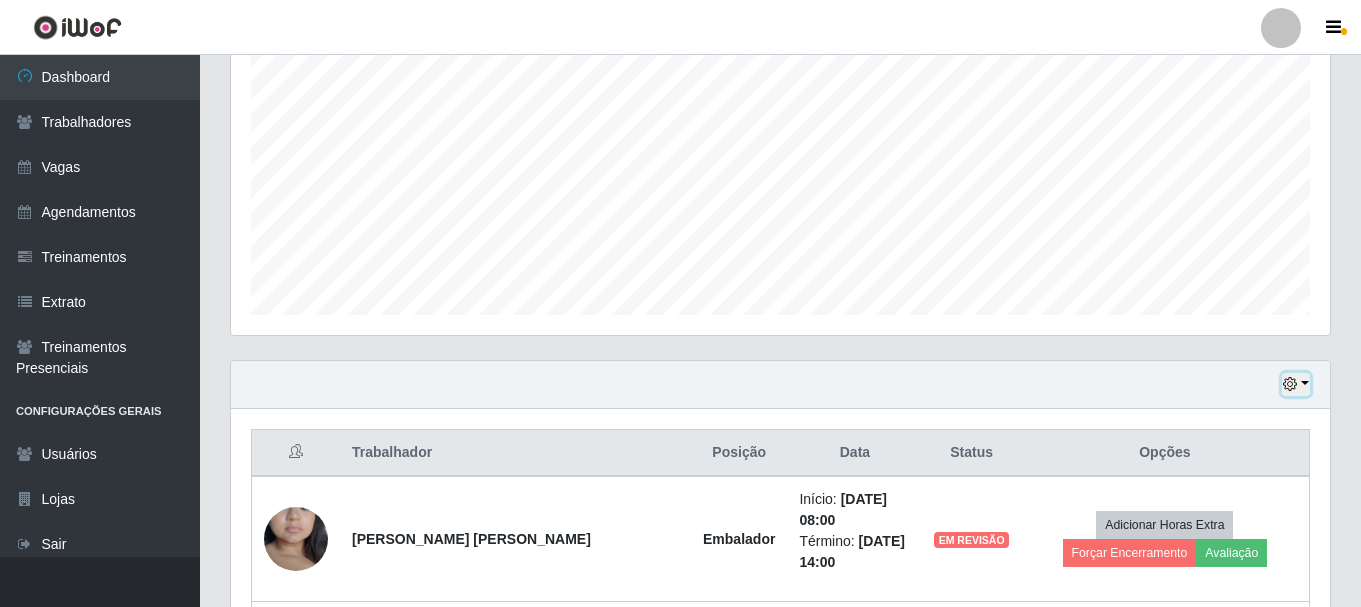 click at bounding box center [1290, 384] 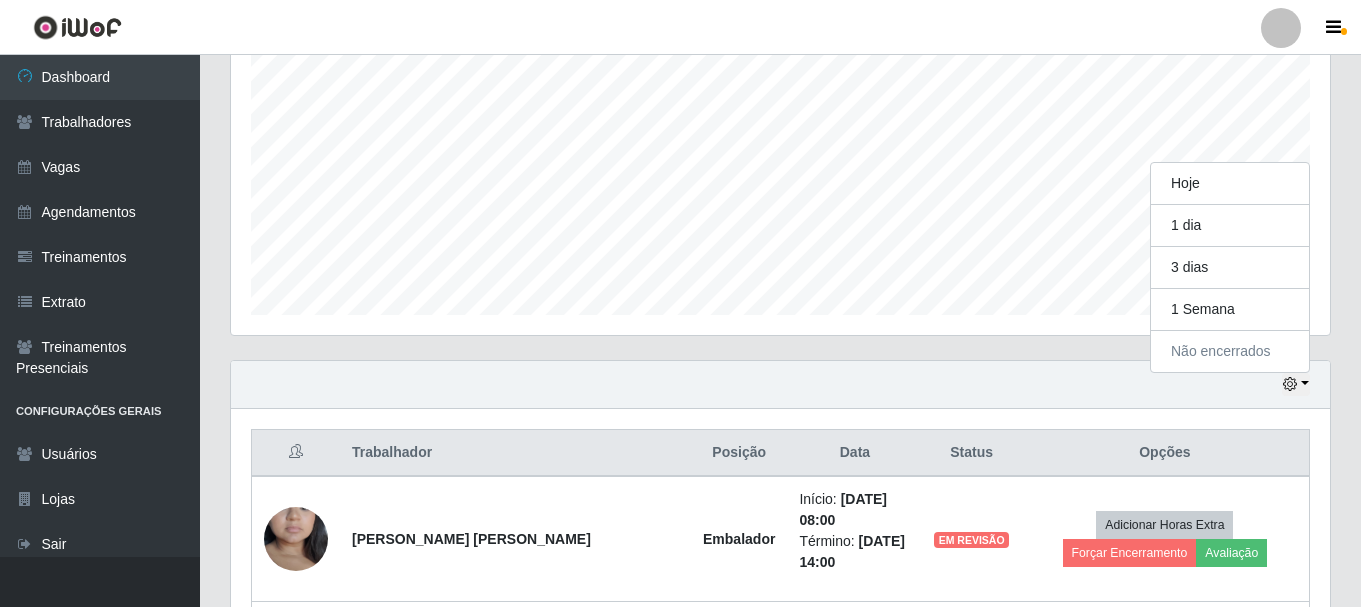 click on "Opções" at bounding box center (1165, 453) 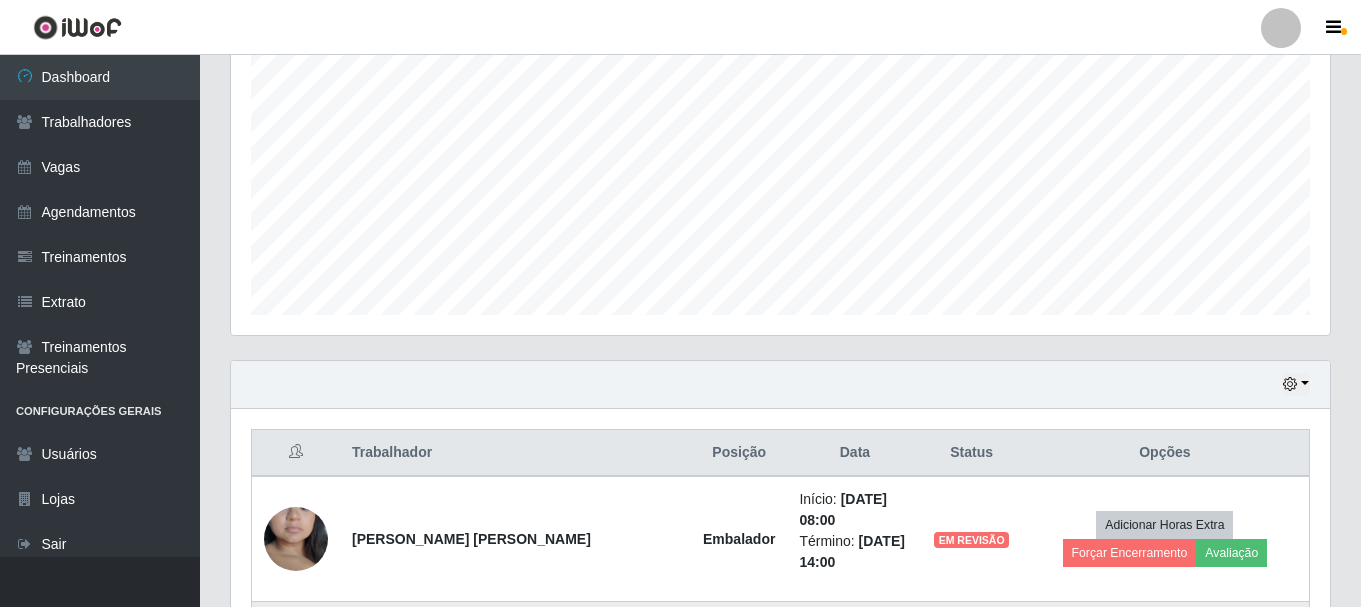 scroll, scrollTop: 600, scrollLeft: 0, axis: vertical 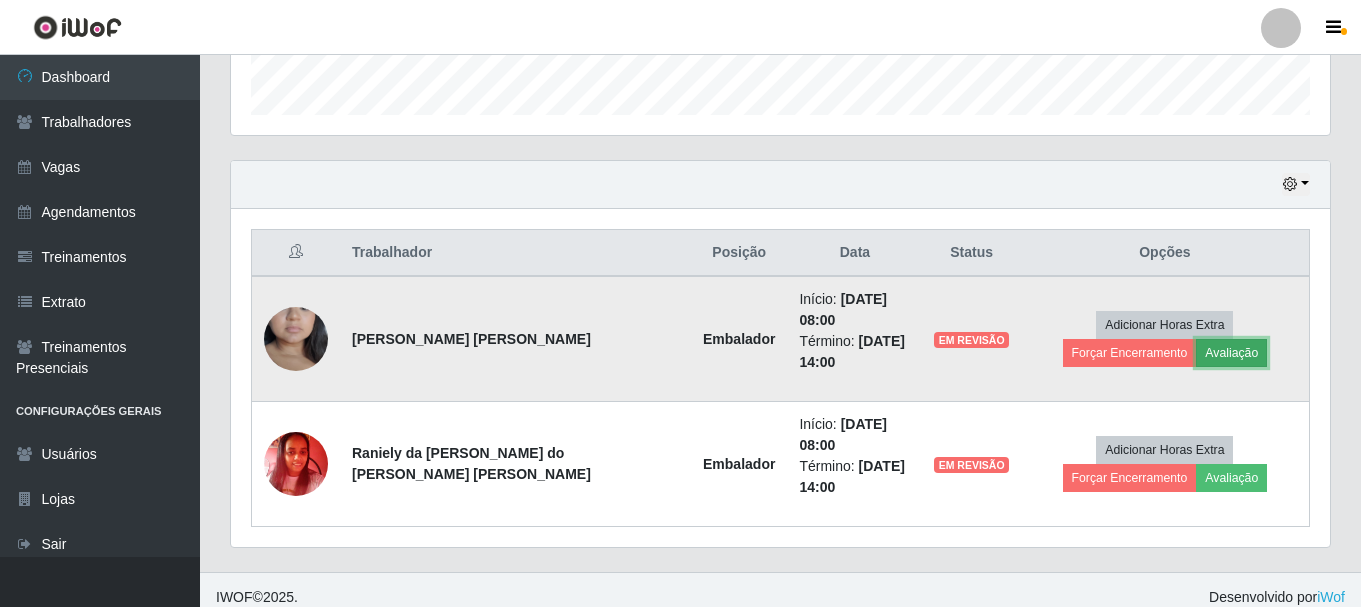 click on "Avaliação" at bounding box center (1231, 353) 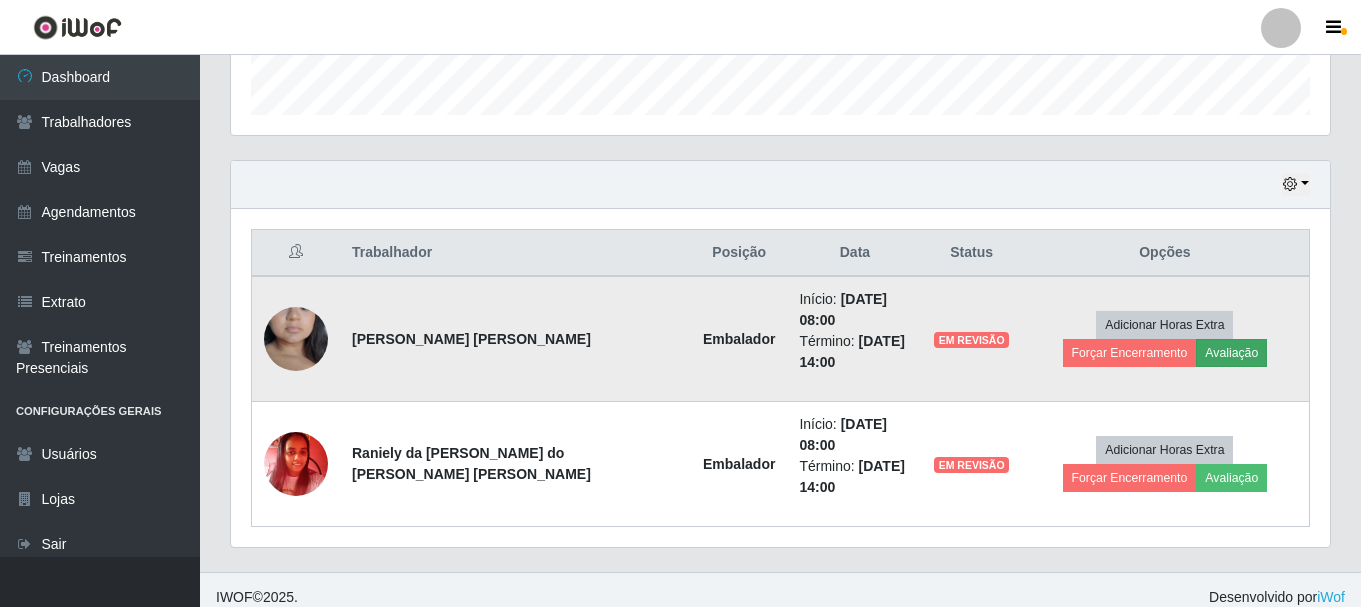 scroll, scrollTop: 999585, scrollLeft: 998911, axis: both 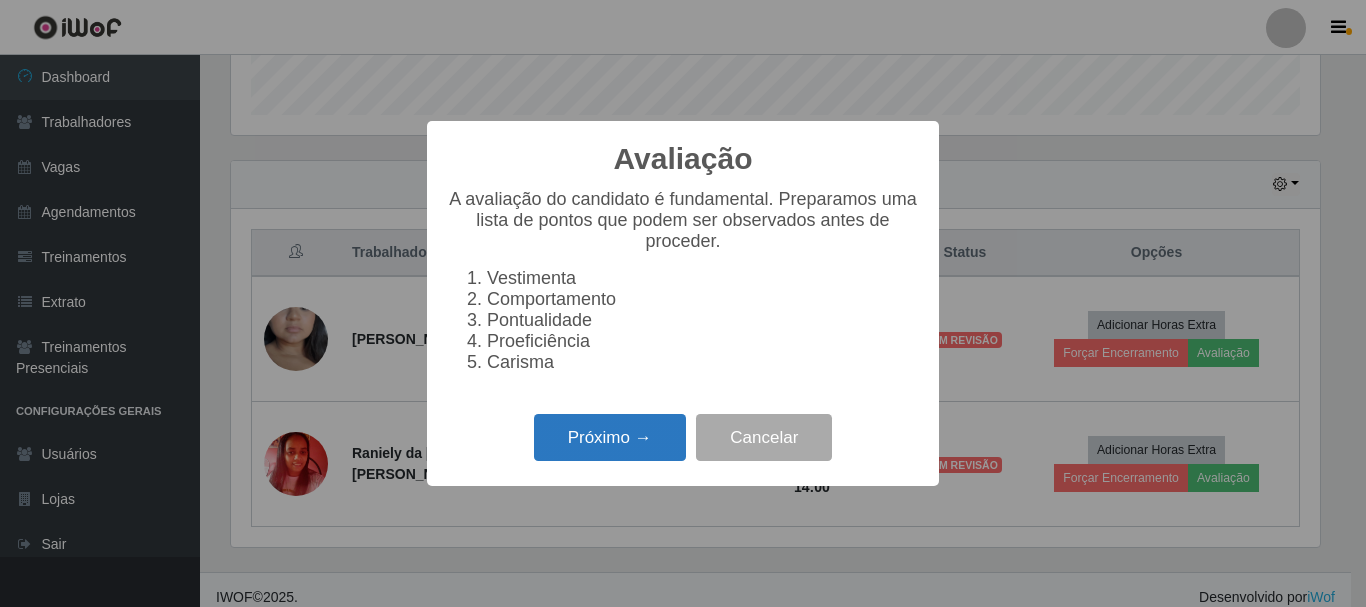 click on "Próximo →" at bounding box center [610, 437] 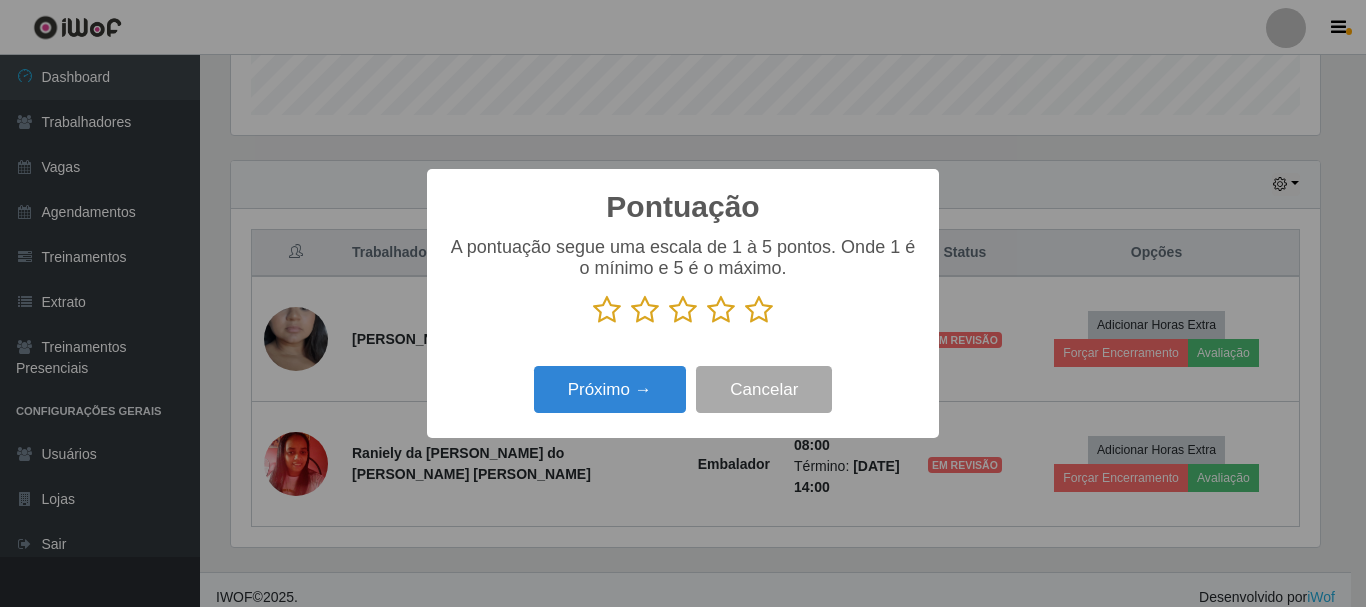 scroll, scrollTop: 999585, scrollLeft: 998911, axis: both 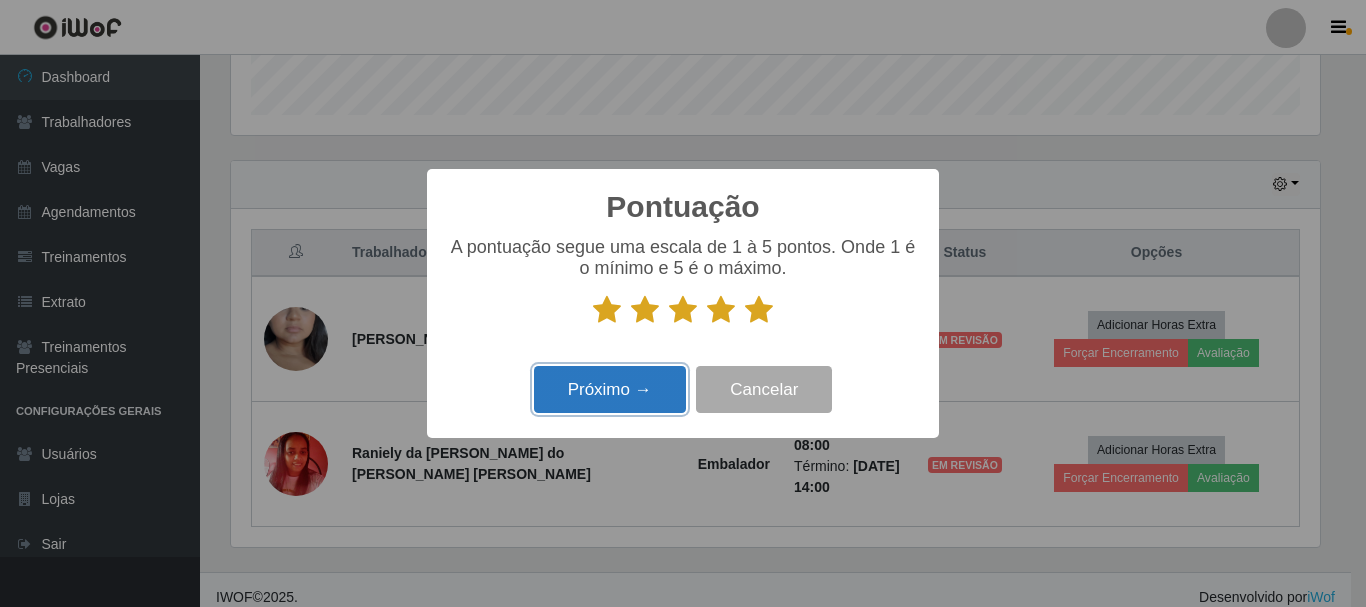 click on "Próximo →" at bounding box center [610, 389] 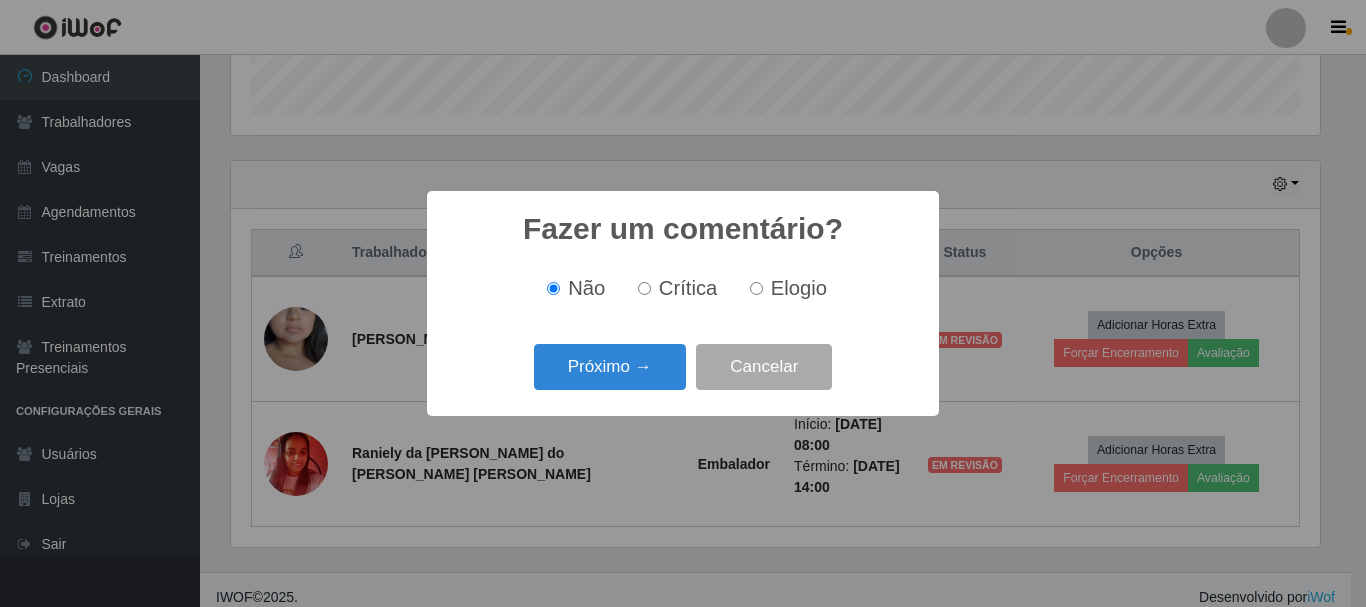 scroll, scrollTop: 999585, scrollLeft: 998911, axis: both 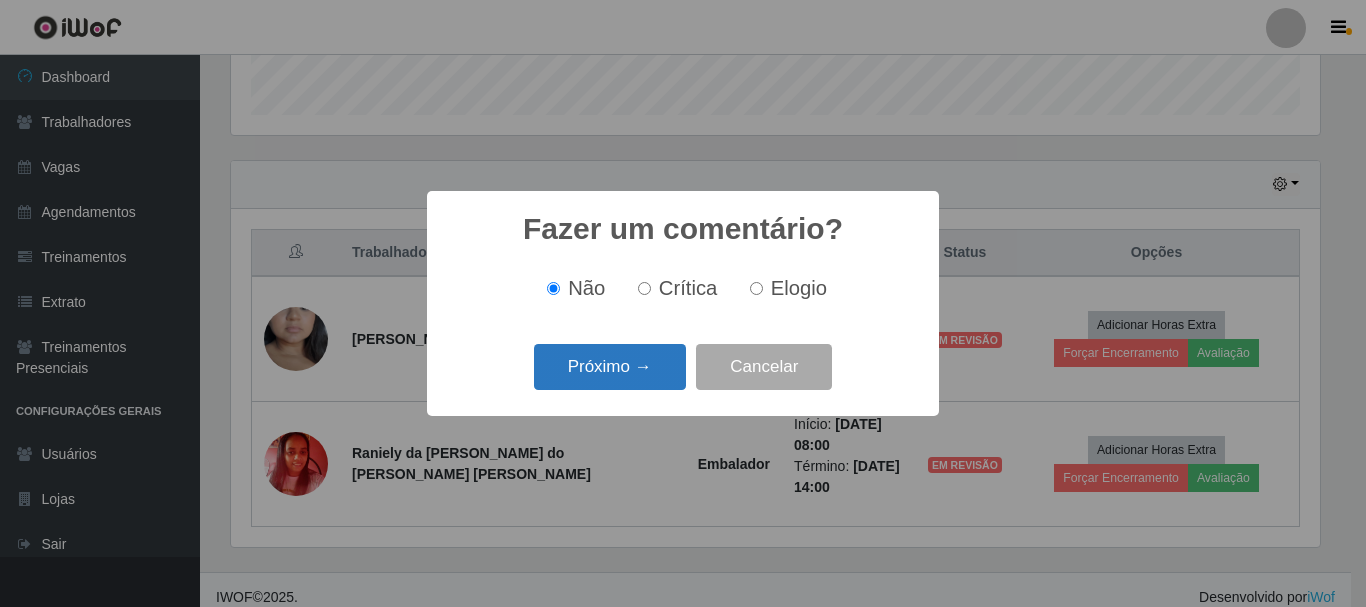 click on "Próximo →" at bounding box center (610, 367) 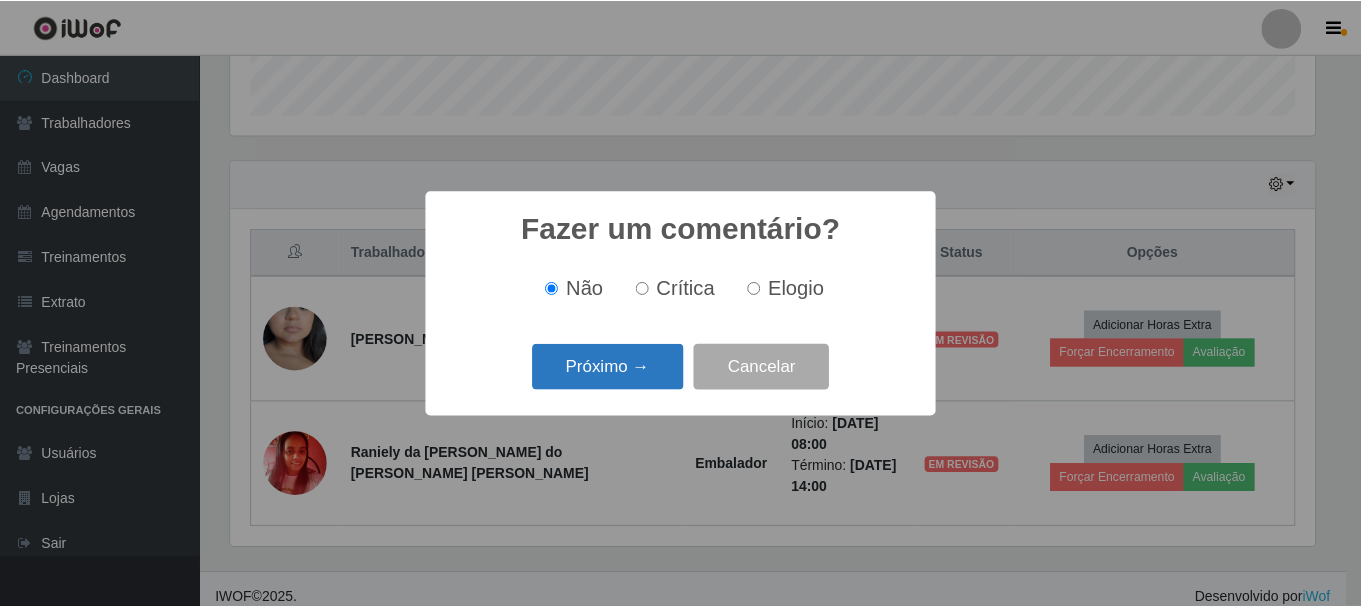 scroll, scrollTop: 999585, scrollLeft: 998911, axis: both 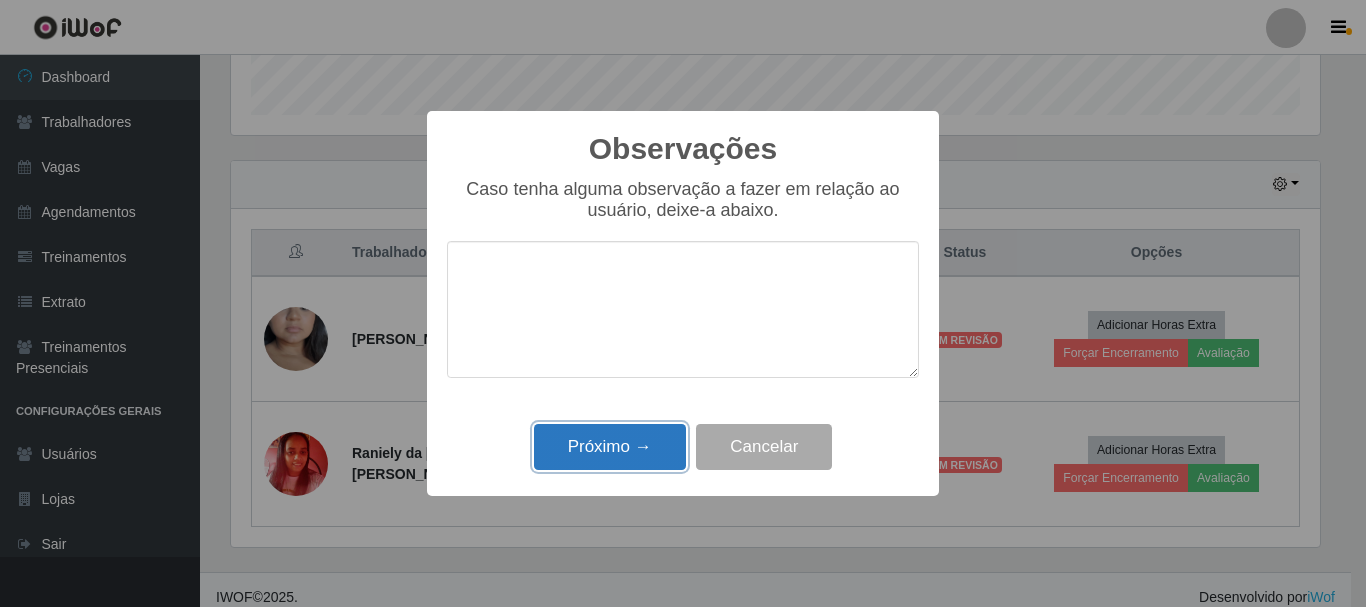 click on "Próximo →" at bounding box center (610, 447) 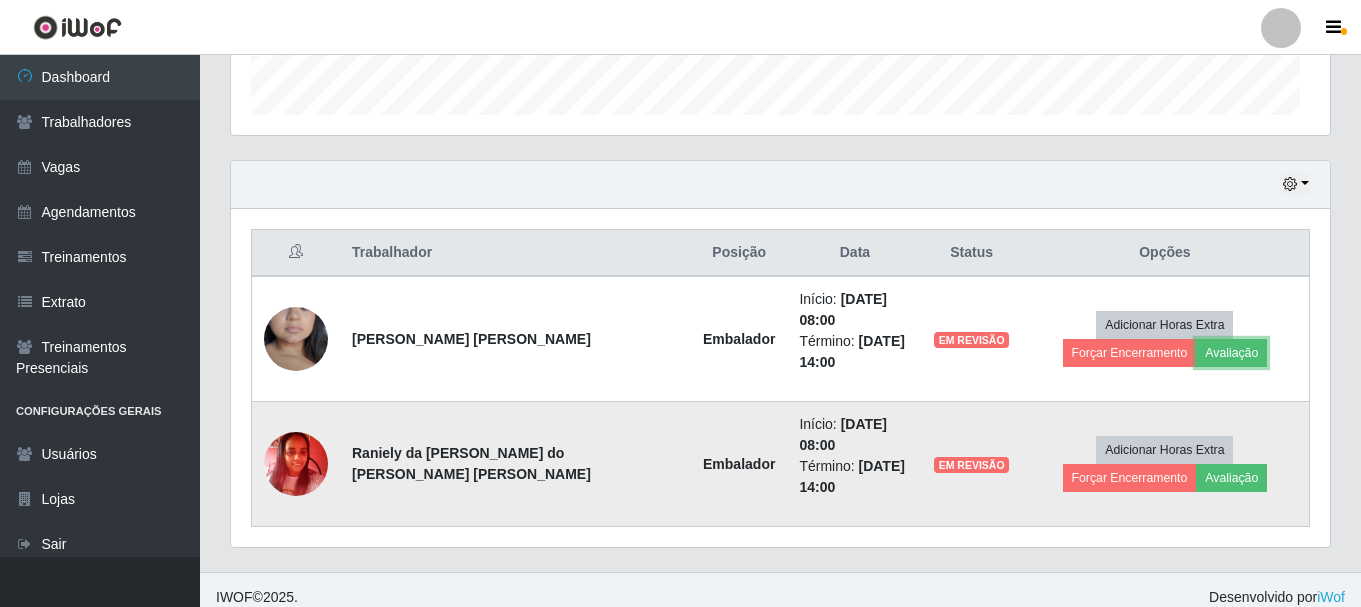 scroll, scrollTop: 999585, scrollLeft: 998901, axis: both 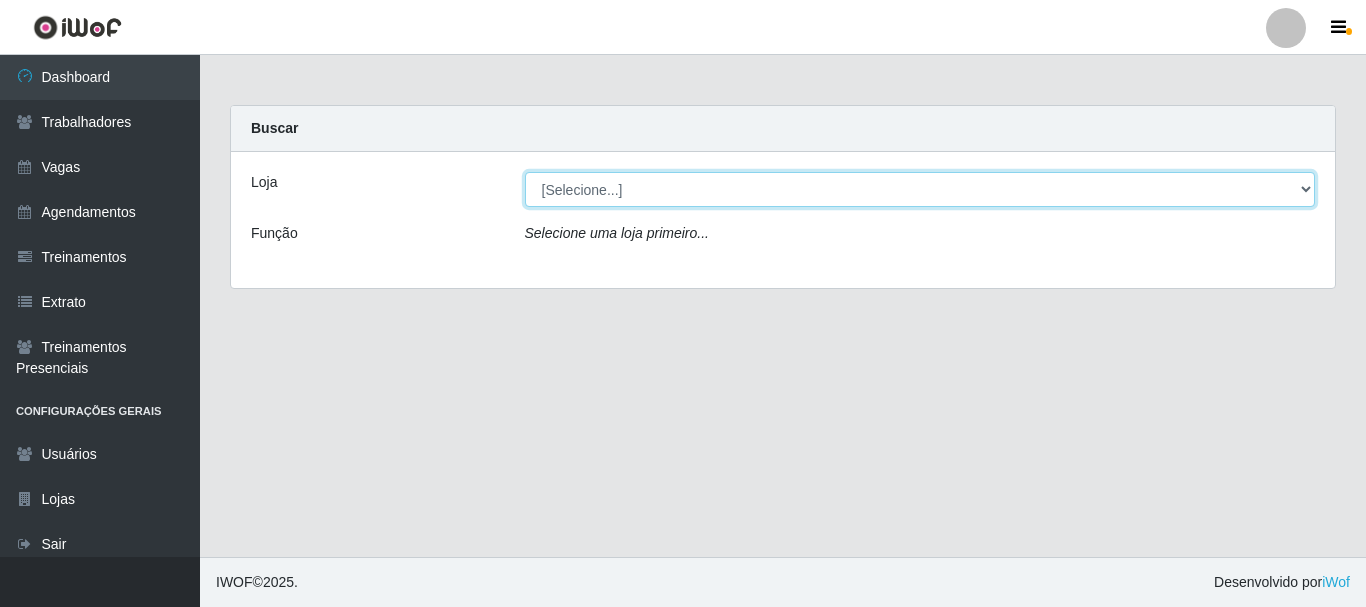 click on "[Selecione...] Supermercado Compre Bem - Itabaiana" at bounding box center (920, 189) 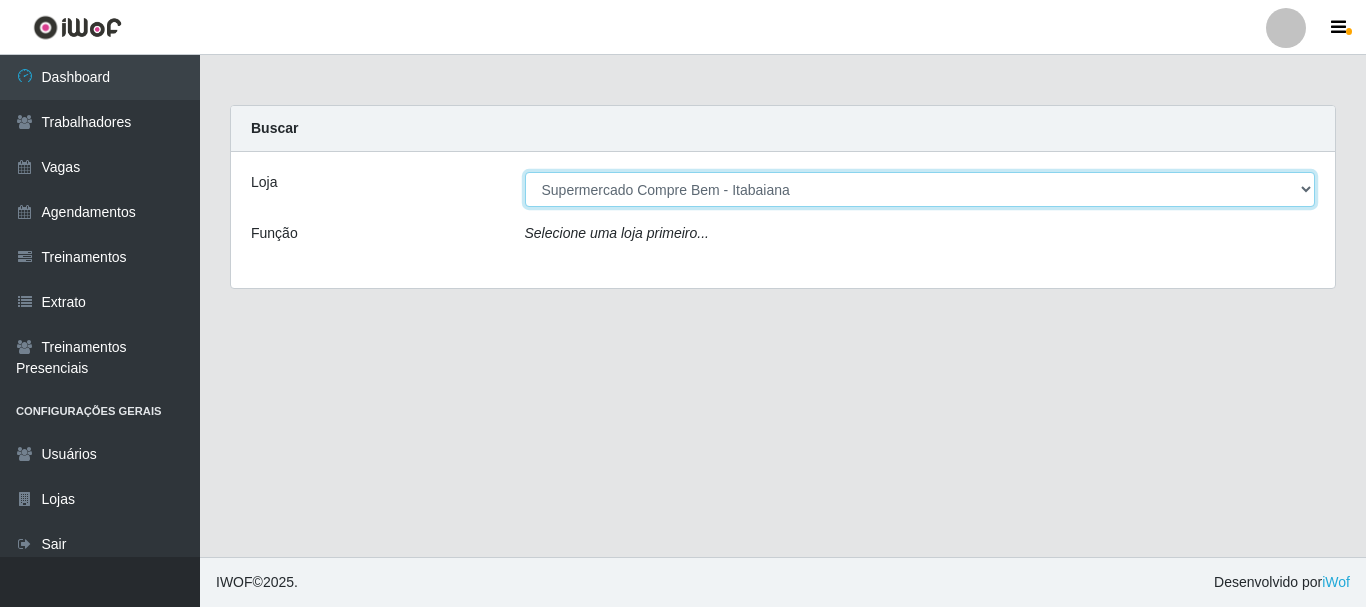 click on "[Selecione...] Supermercado Compre Bem - Itabaiana" at bounding box center (920, 189) 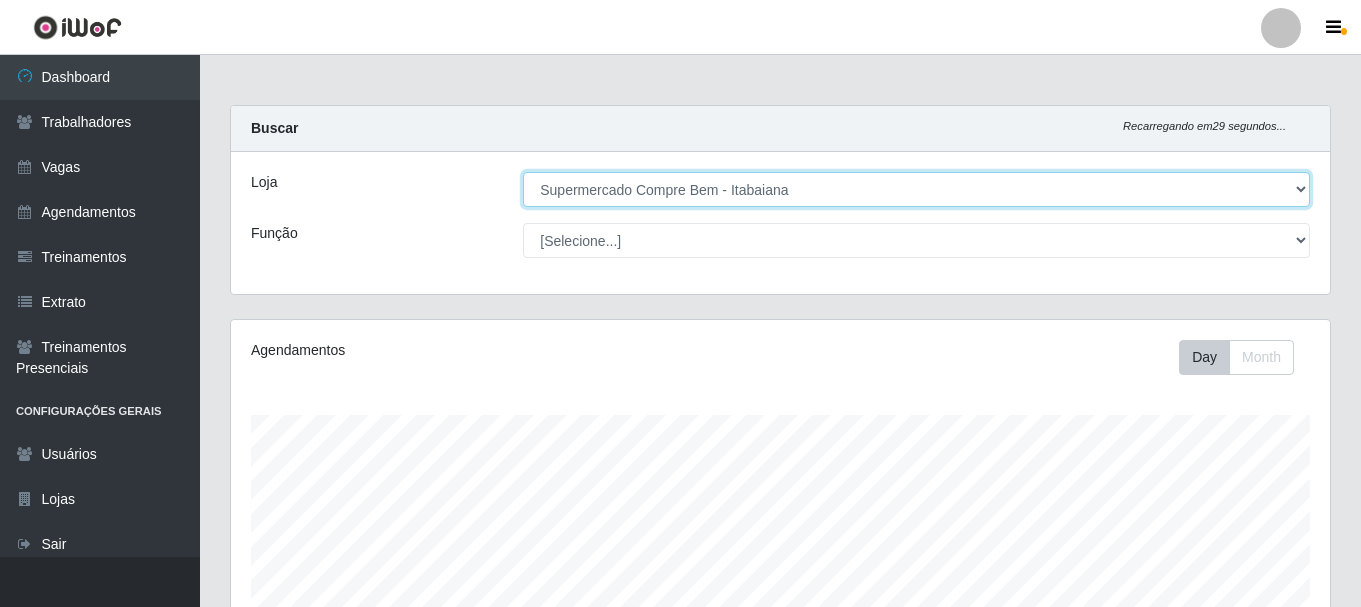 scroll, scrollTop: 999585, scrollLeft: 998901, axis: both 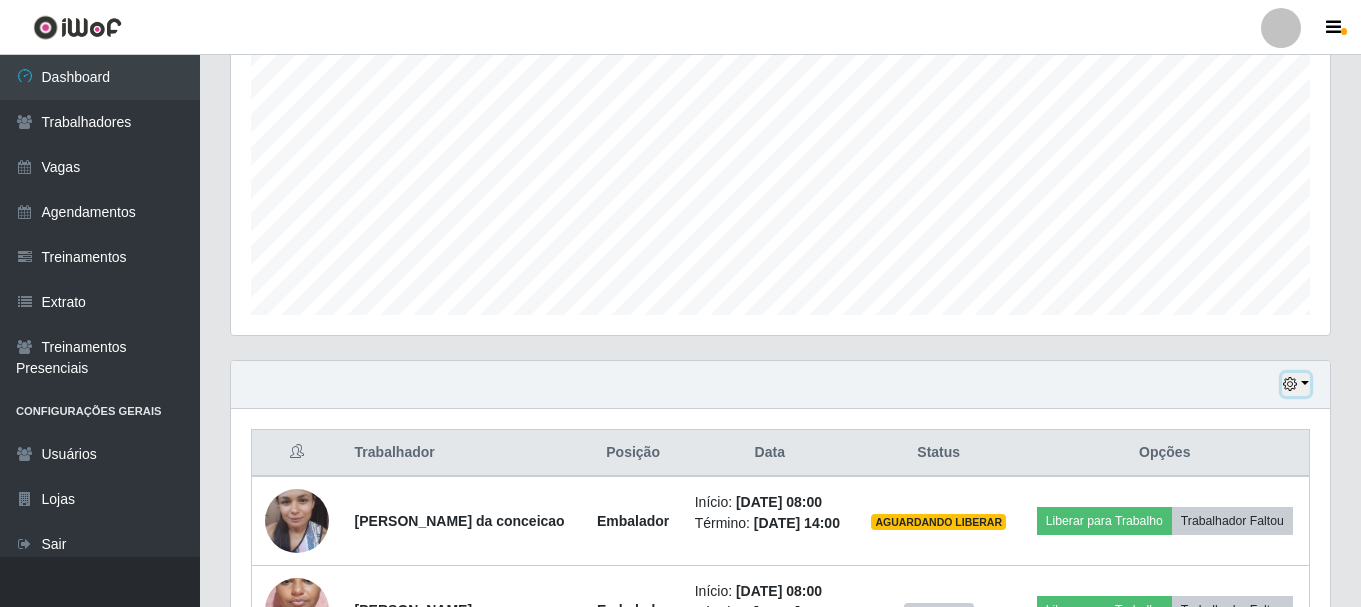 click at bounding box center [1290, 384] 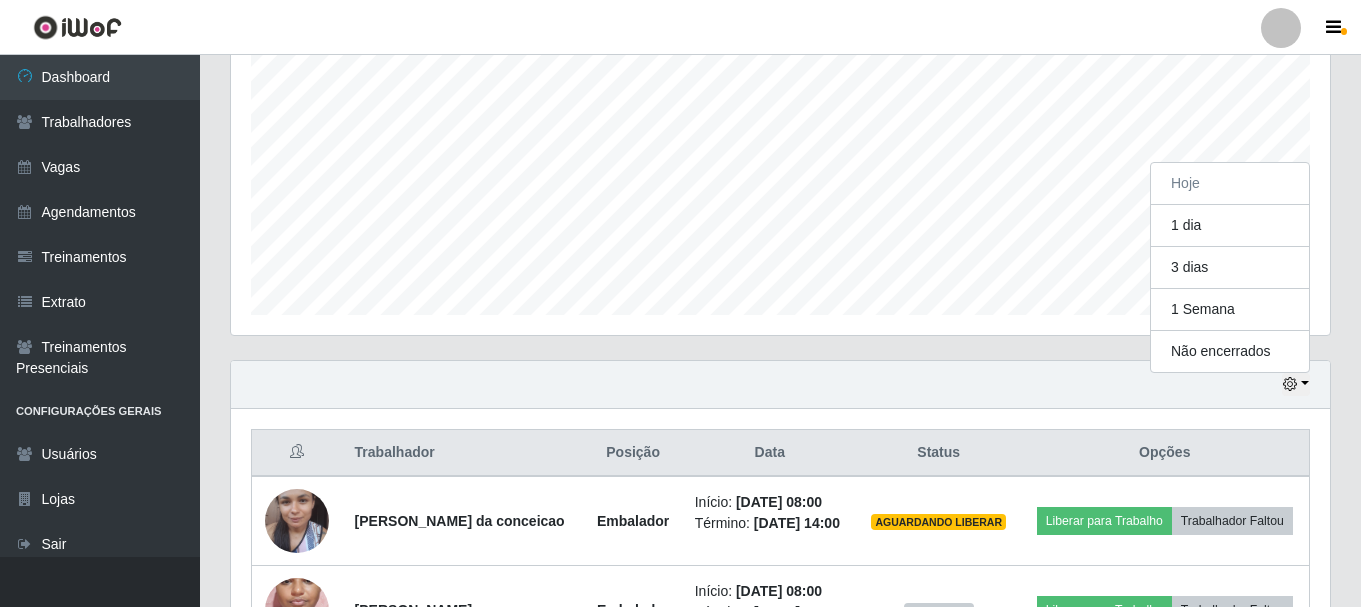 click on "Trabalhador Posição Data Status Opções Luana valeria da conceicao  Embalador   Início:   10/07/2025, 08:00 Término:   10/07/2025, 14:00 AGUARDANDO LIBERAR Liberar para Trabalho Trabalhador Faltou Adryelli Lívia da Silva Guedes Embalador   Início:   10/07/2025, 08:00 Término:   10/07/2025, 14:00 AGENDADO Liberar para Trabalho Trabalhador Faltou Alex Vitor da Silva Embalador   Início:   10/07/2025, 08:00 Término:   10/07/2025, 14:00 AGENDADO Liberar para Trabalho Trabalhador Faltou Elizângela Maria da Silva Embalador   Início:   10/07/2025, 08:00 Término:   10/07/2025, 14:00 AGENDADO Liberar para Trabalho Trabalhador Faltou Gilgamés Souza de Barros  Embalador   Início:   10/07/2025, 14:00 Término:   10/07/2025, 20:00 AGENDADO Liberar para Trabalho Trabalhador Faltou Maria José Ferreira da Silva Embalador   Início:   10/07/2025, 14:00 Término:   10/07/2025, 20:00 AGENDADO Liberar para Trabalho Trabalhador Faltou Alice Gabriele Ribeiro Costa Domingos Embalador   Início:   10/07/2025, 14:00" at bounding box center (780, 809) 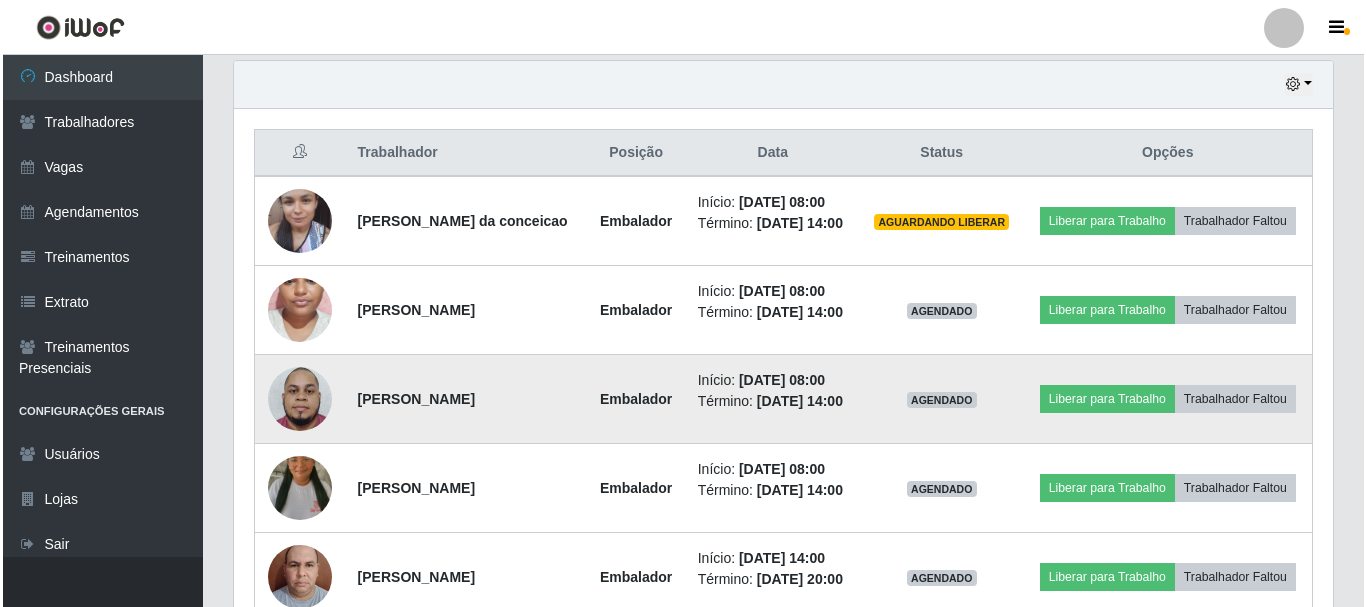 scroll, scrollTop: 900, scrollLeft: 0, axis: vertical 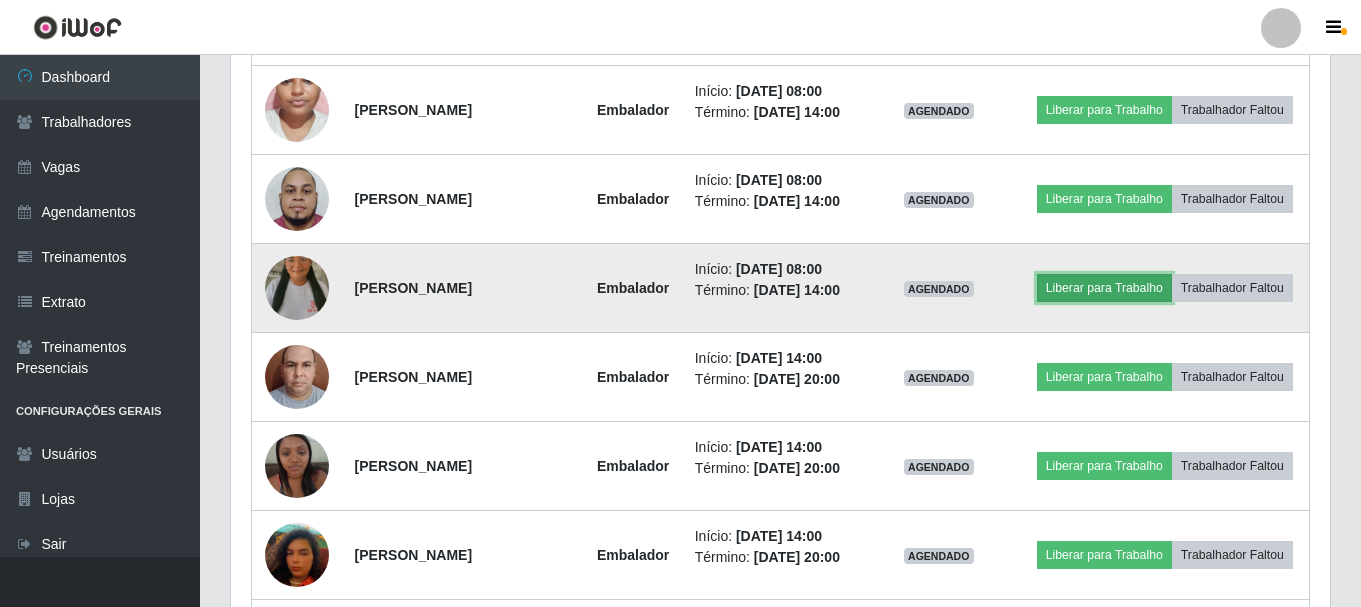 click on "Liberar para Trabalho" at bounding box center (1104, 288) 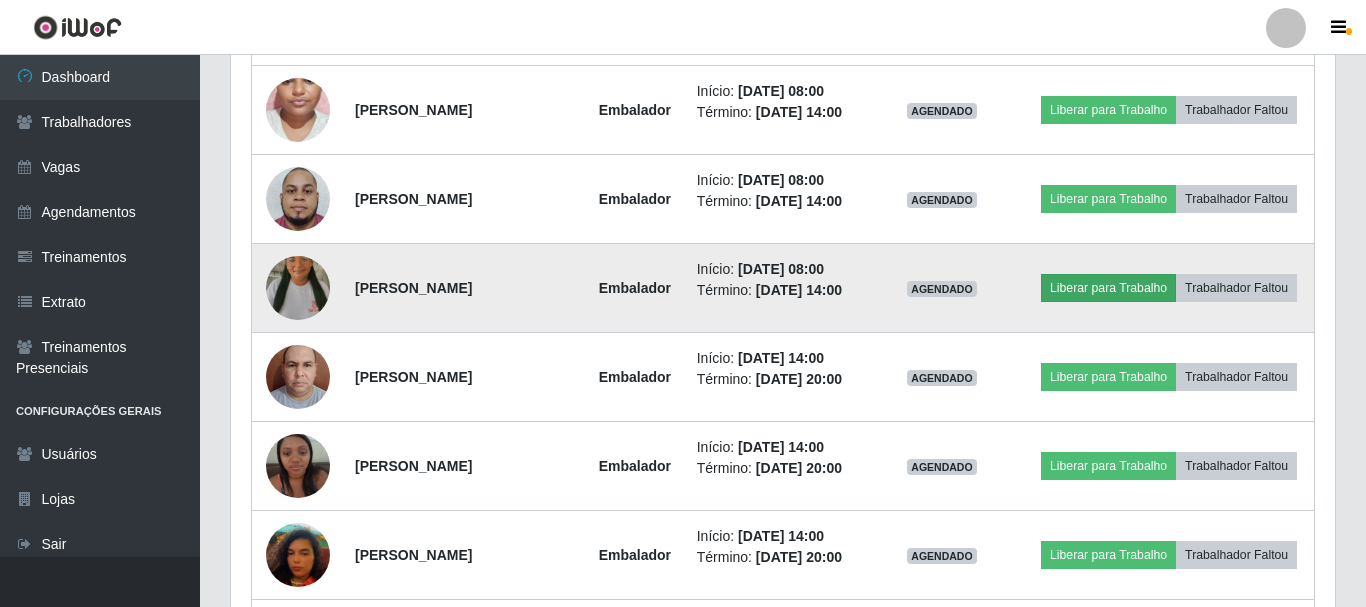scroll, scrollTop: 999585, scrollLeft: 998911, axis: both 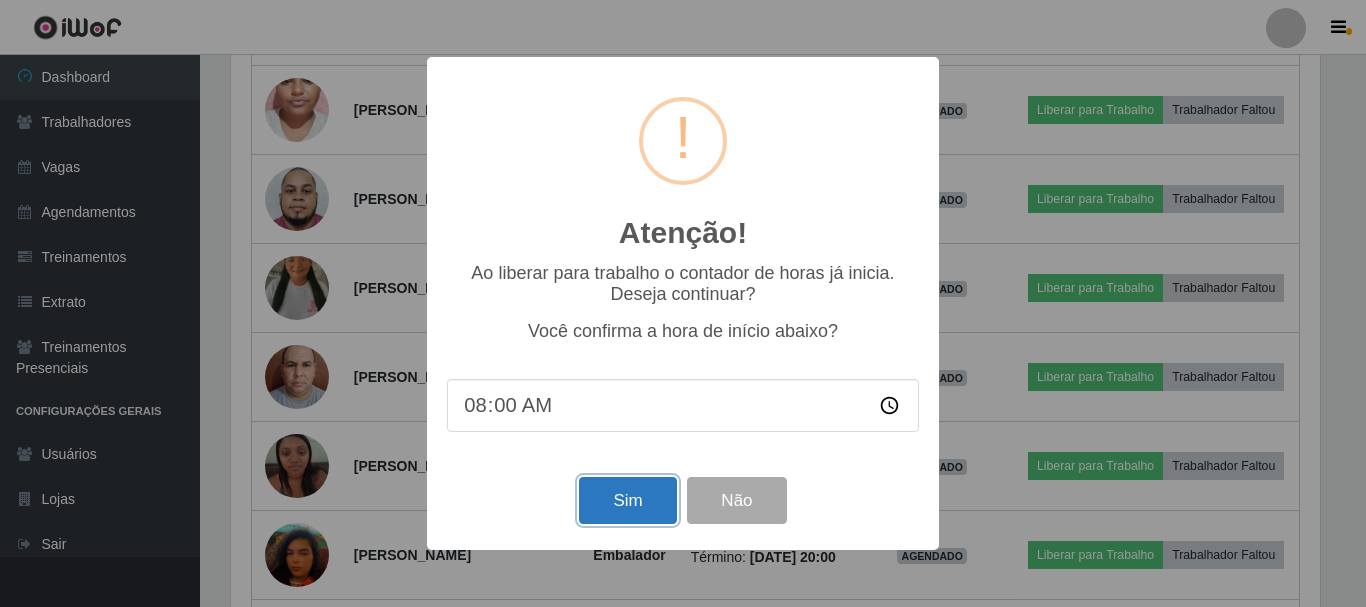click on "Sim" at bounding box center (627, 500) 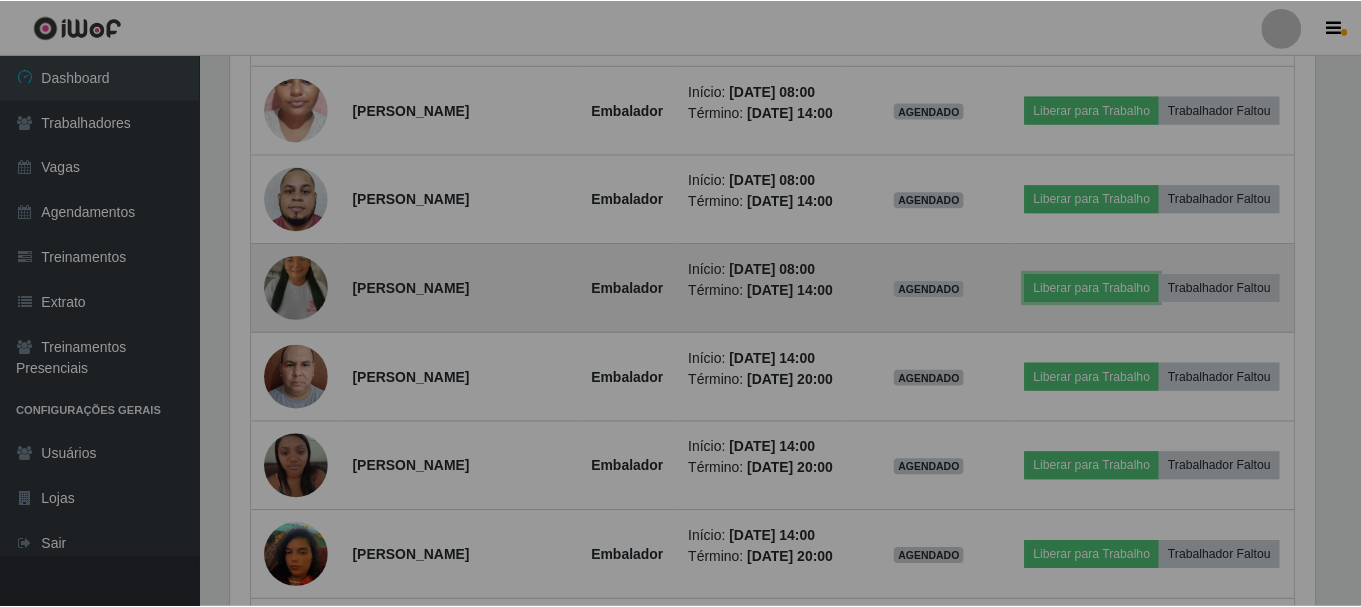scroll, scrollTop: 999585, scrollLeft: 998901, axis: both 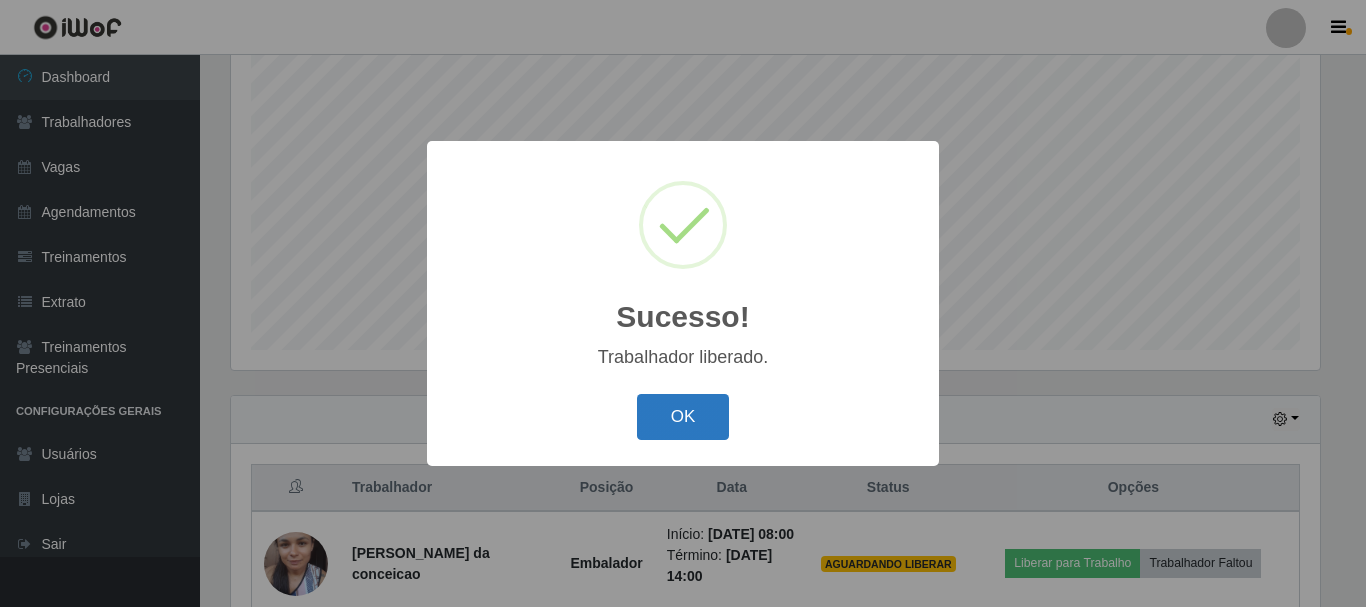 click on "OK" at bounding box center [683, 417] 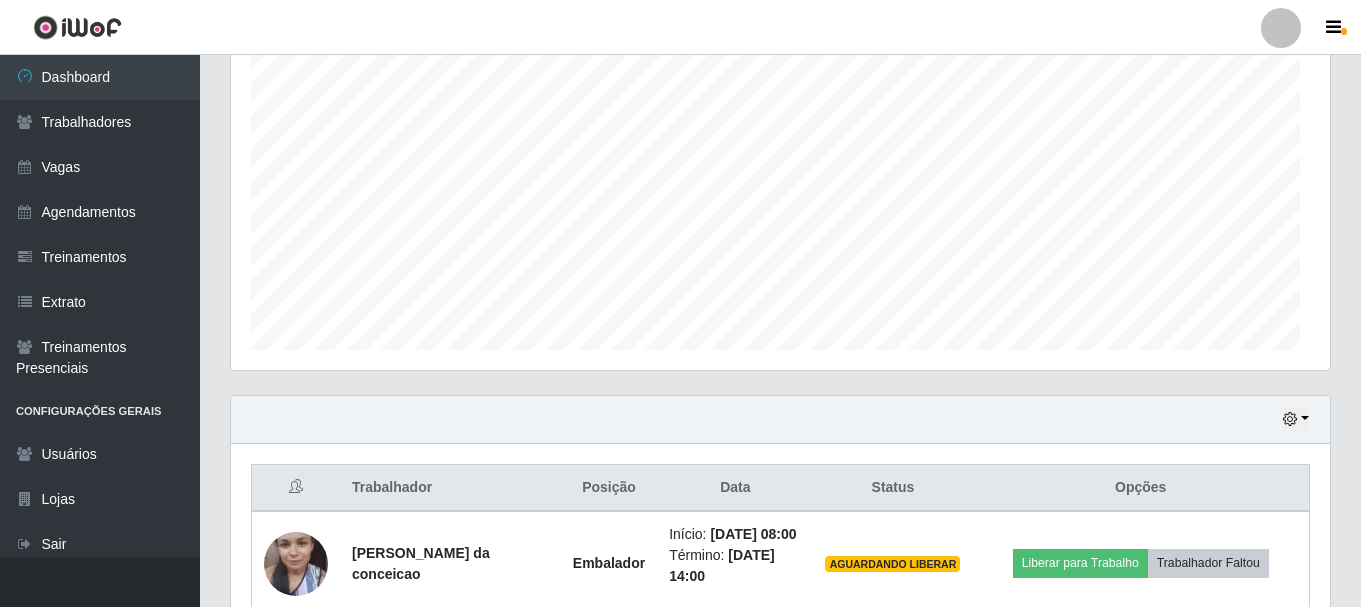 scroll, scrollTop: 765, scrollLeft: 0, axis: vertical 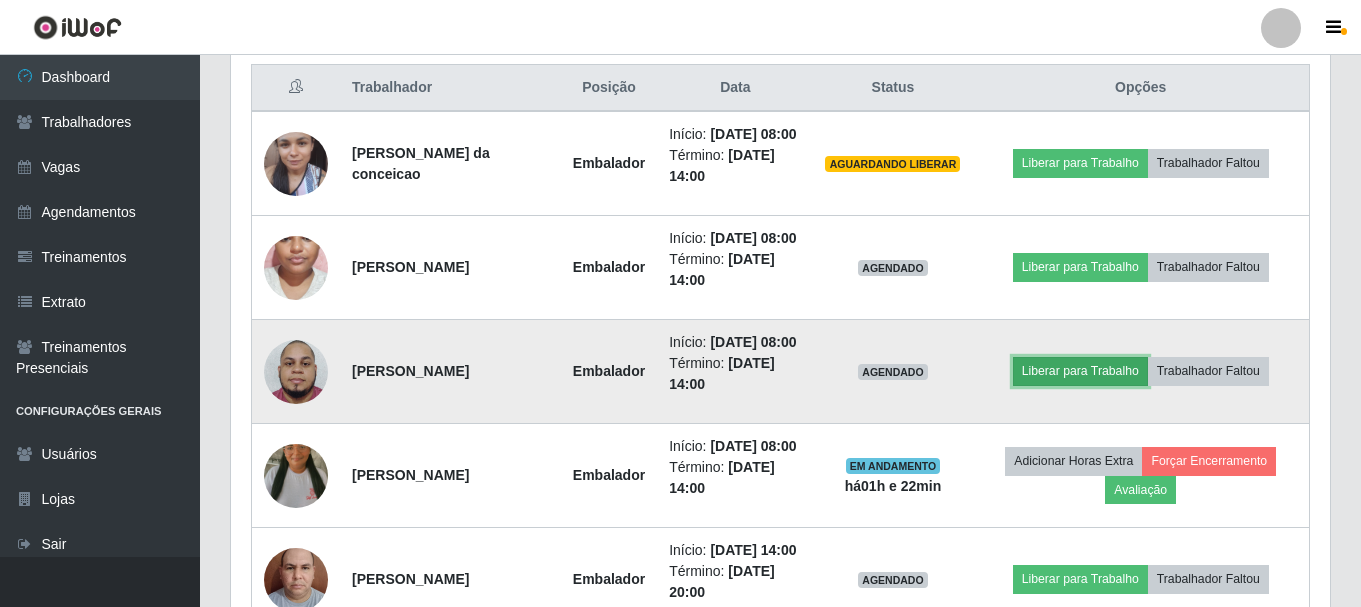 click on "Liberar para Trabalho" at bounding box center [1080, 371] 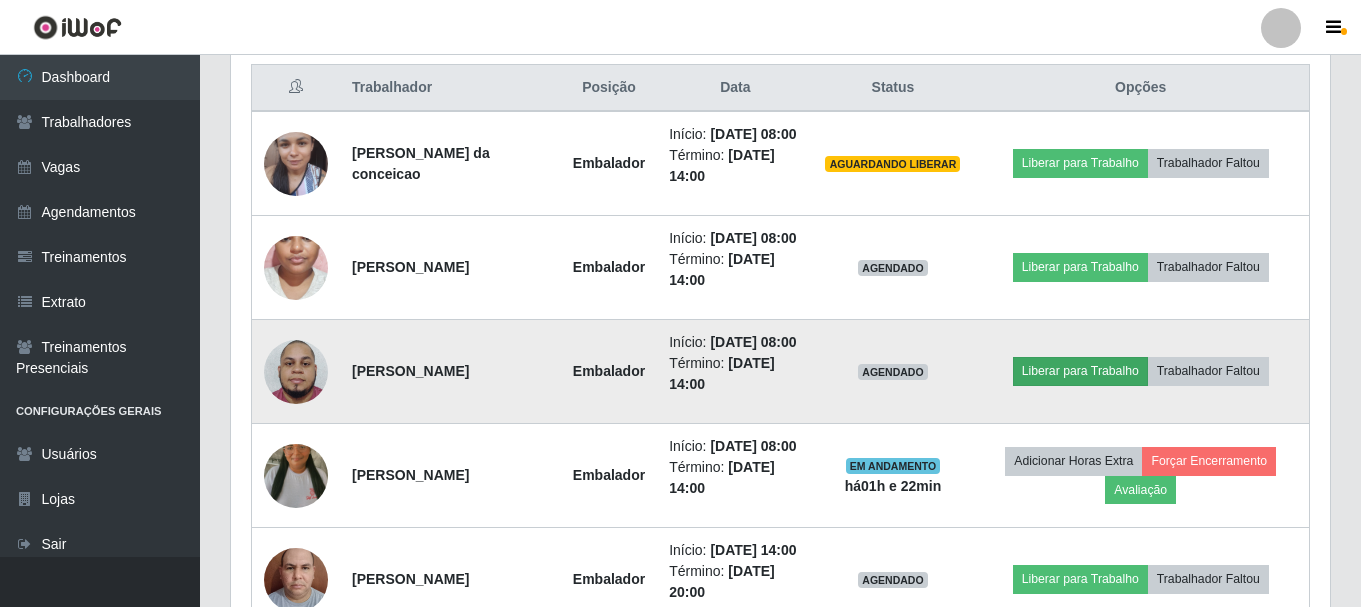 scroll, scrollTop: 999585, scrollLeft: 998911, axis: both 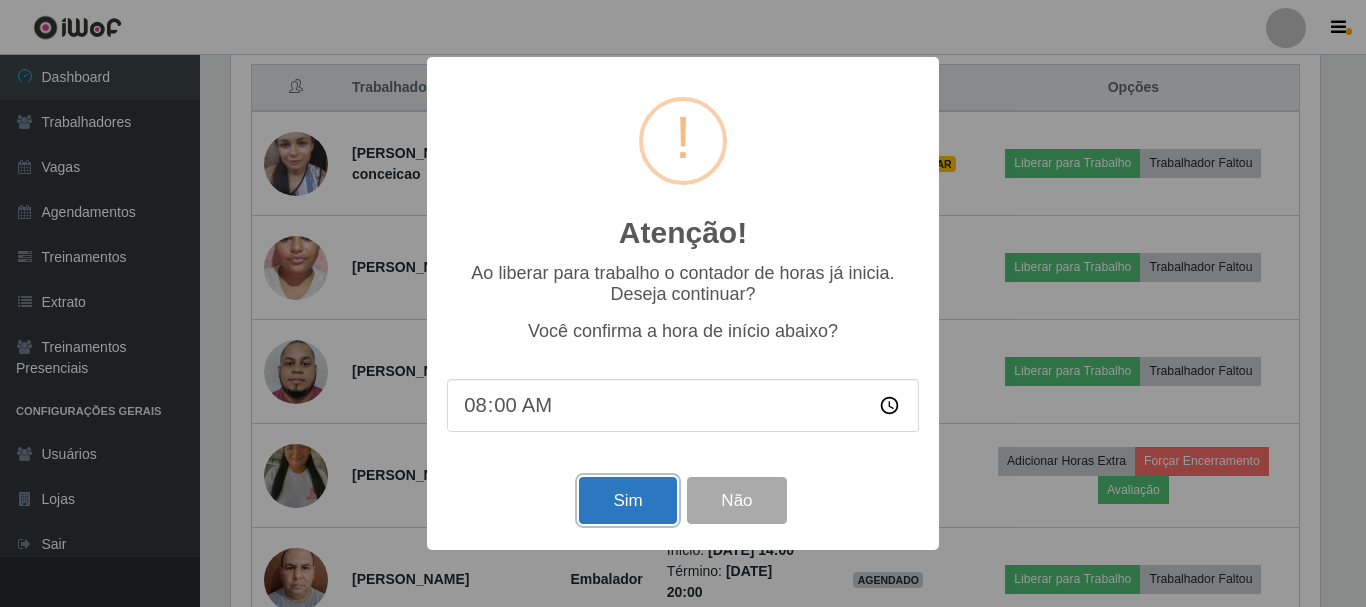 click on "Sim" at bounding box center (627, 500) 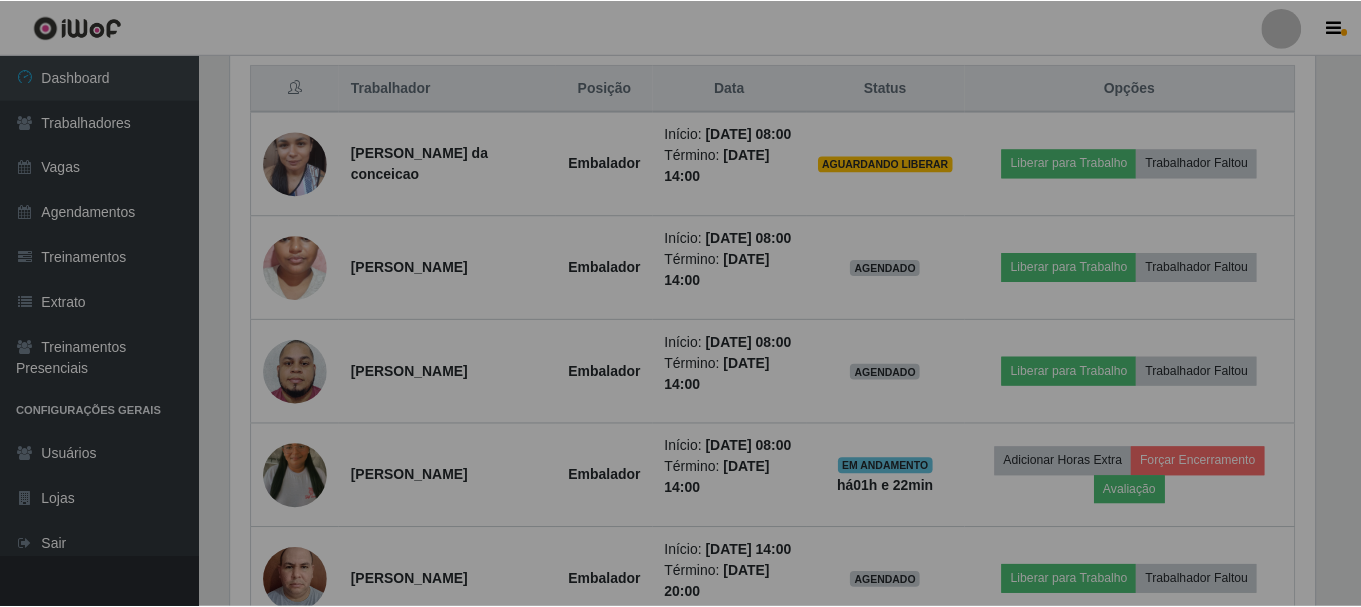 scroll, scrollTop: 999585, scrollLeft: 998901, axis: both 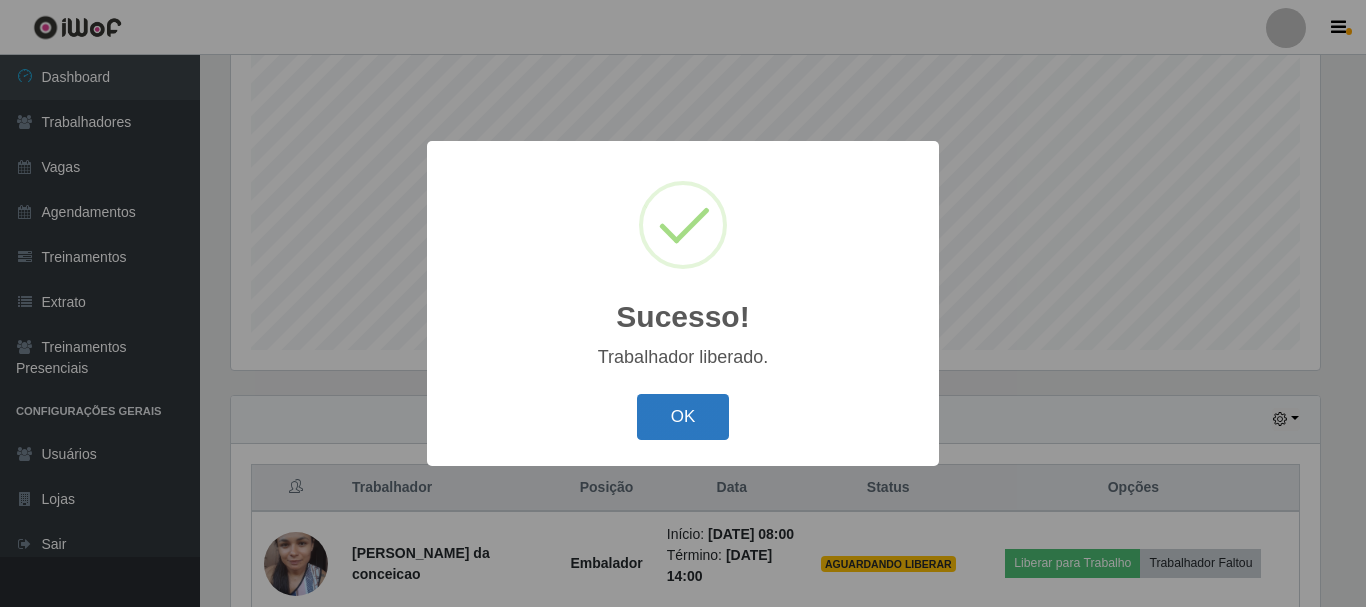click on "OK" at bounding box center [683, 417] 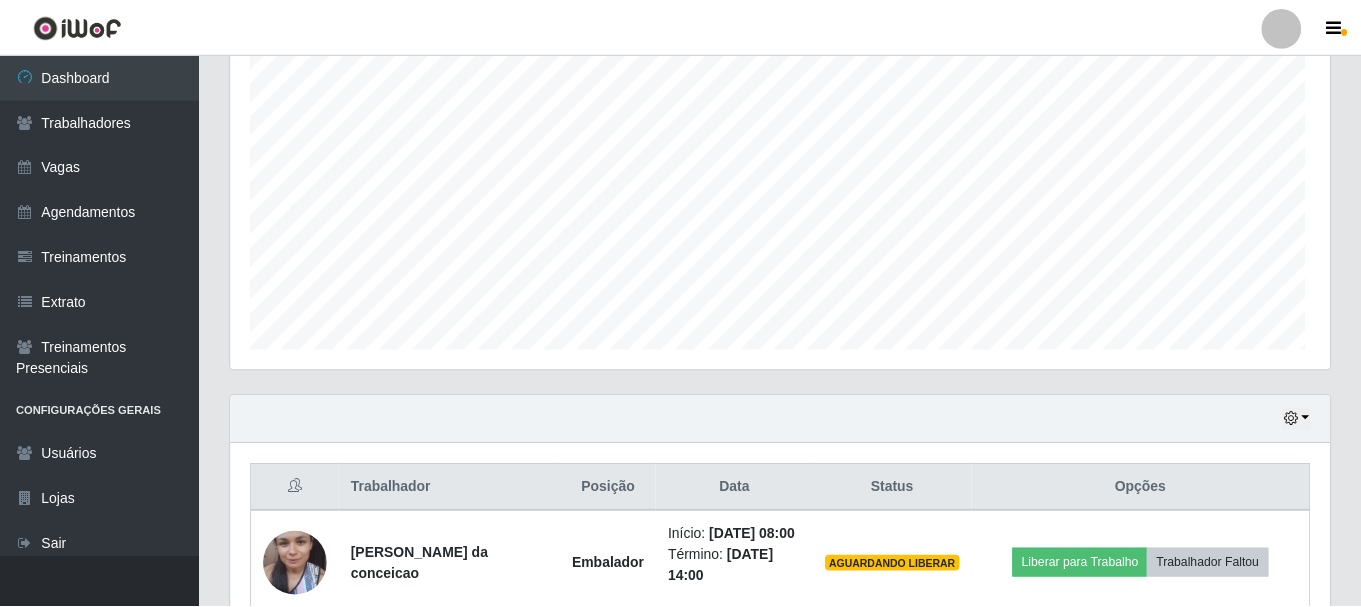scroll, scrollTop: 665, scrollLeft: 0, axis: vertical 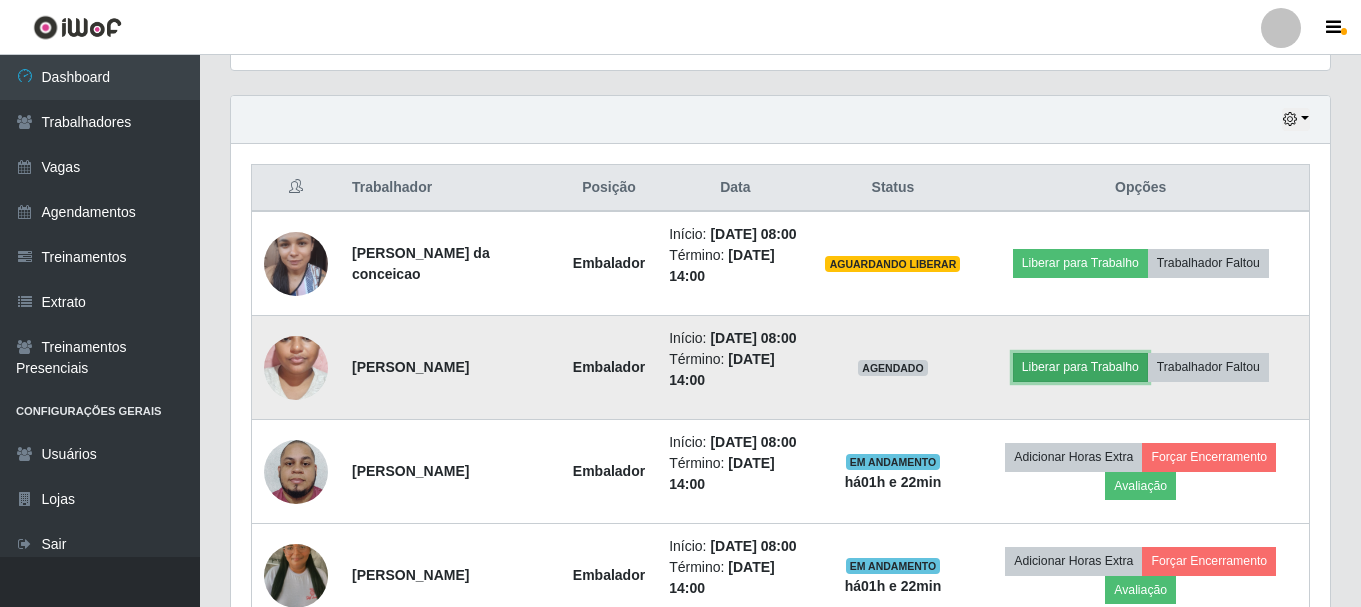 click on "Liberar para Trabalho" at bounding box center [1080, 367] 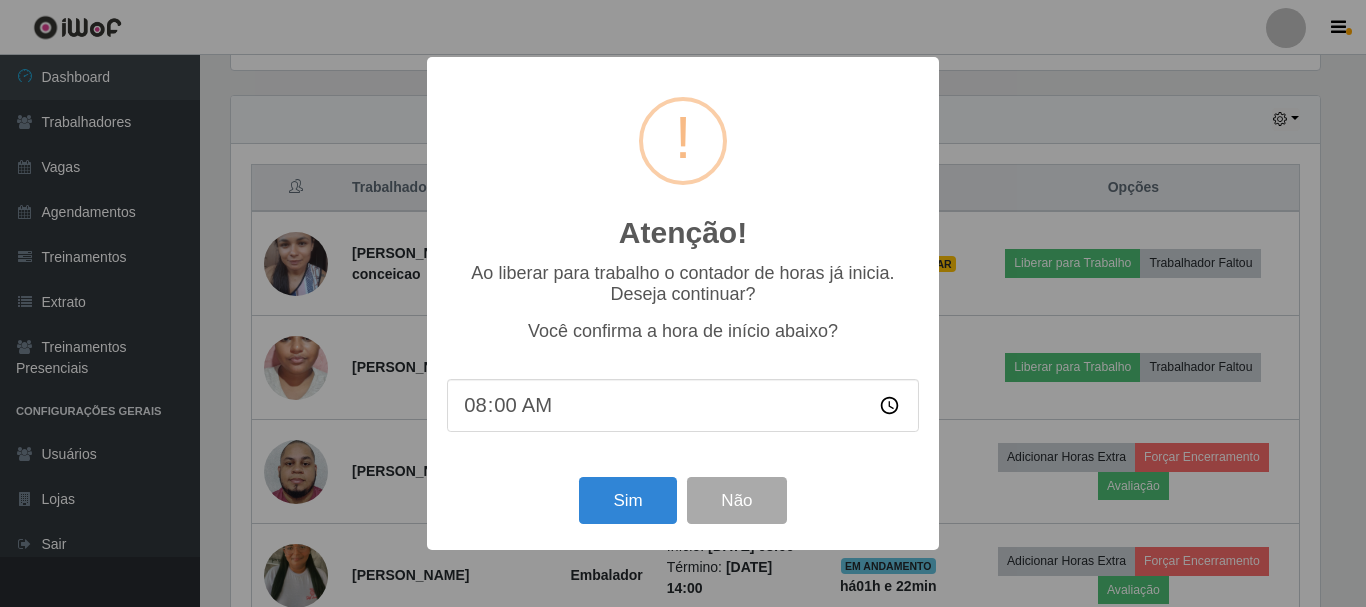 scroll, scrollTop: 999585, scrollLeft: 998911, axis: both 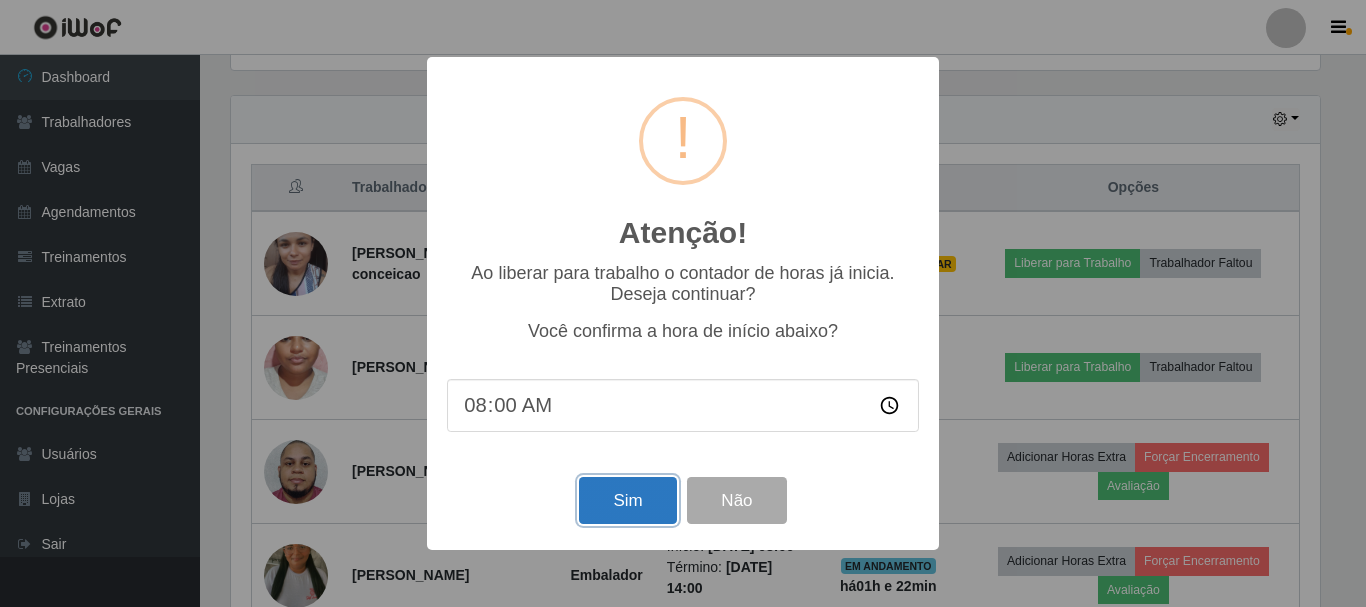 click on "Sim" at bounding box center (627, 500) 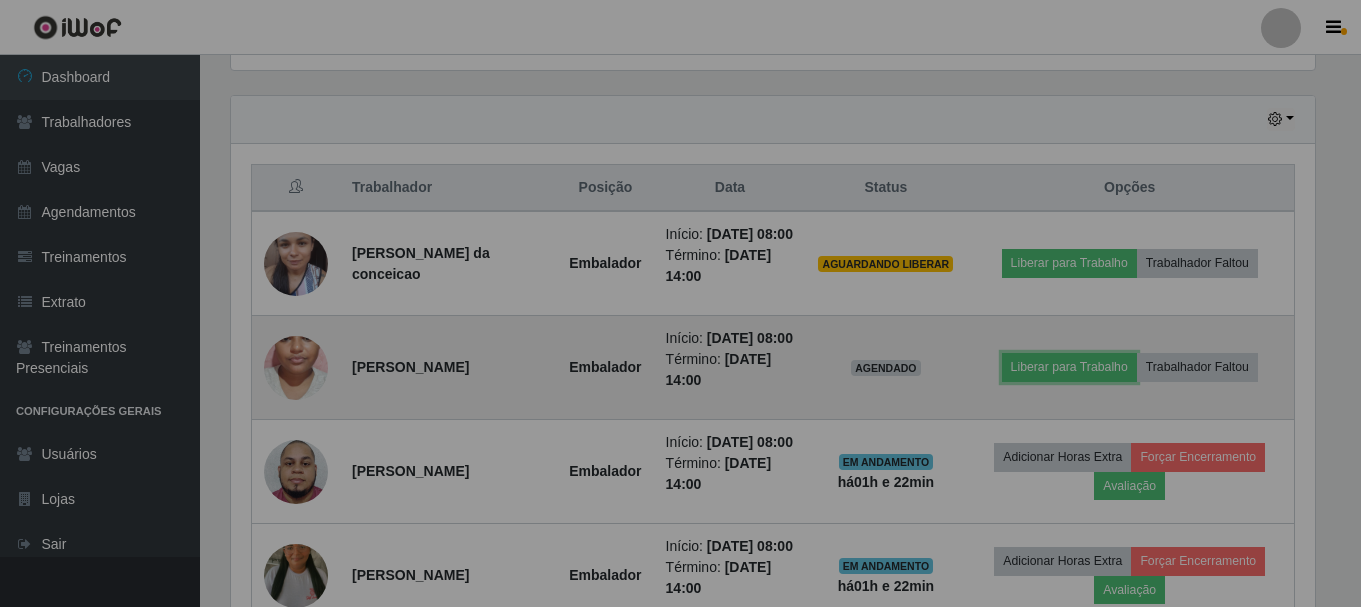 scroll, scrollTop: 999585, scrollLeft: 998901, axis: both 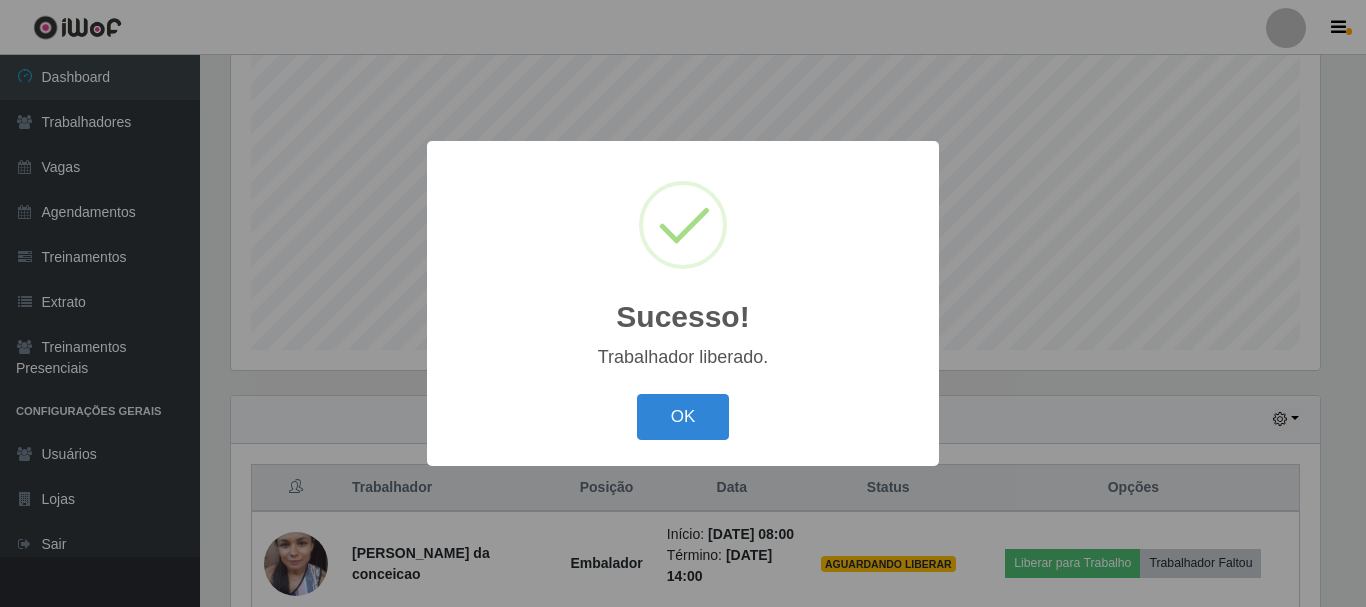 click on "OK Cancel" at bounding box center (683, 416) 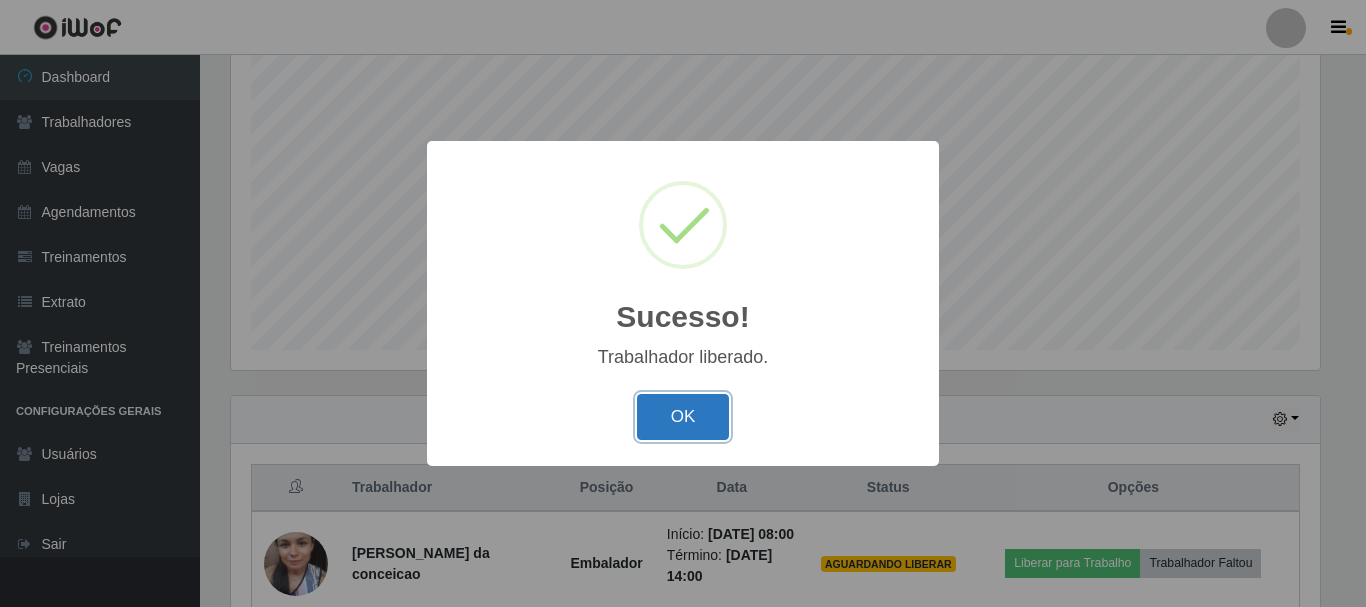 click on "OK" at bounding box center [683, 417] 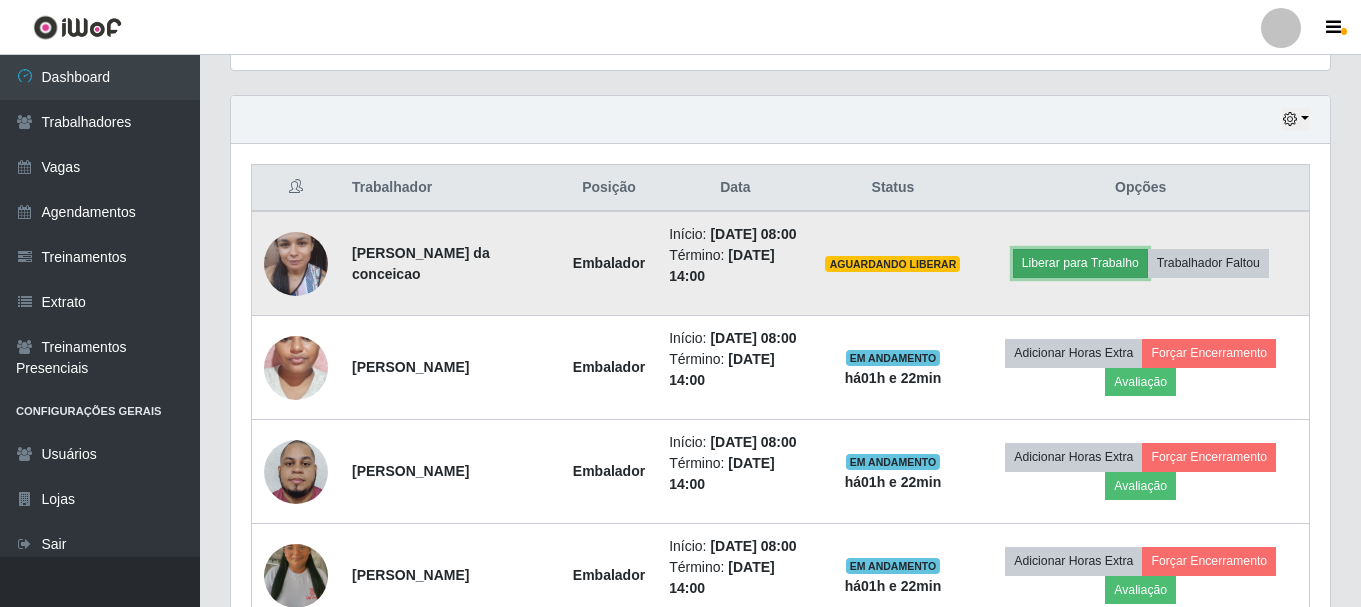 click on "Liberar para Trabalho" at bounding box center [1080, 263] 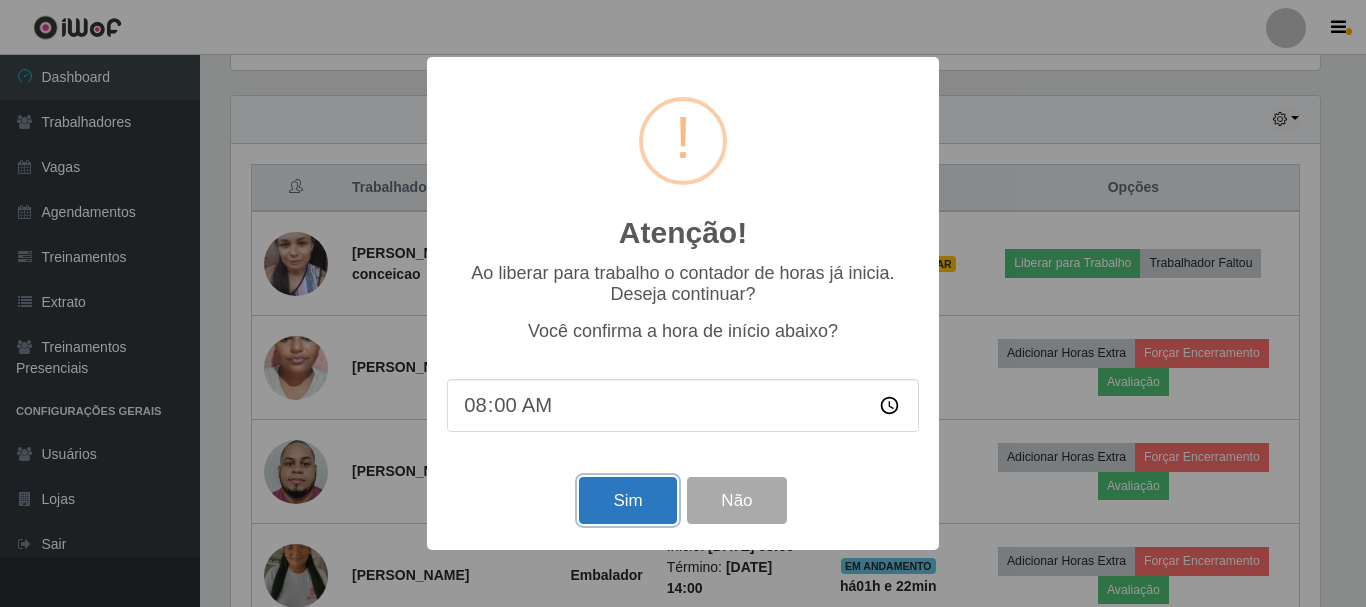 click on "Sim" at bounding box center [627, 500] 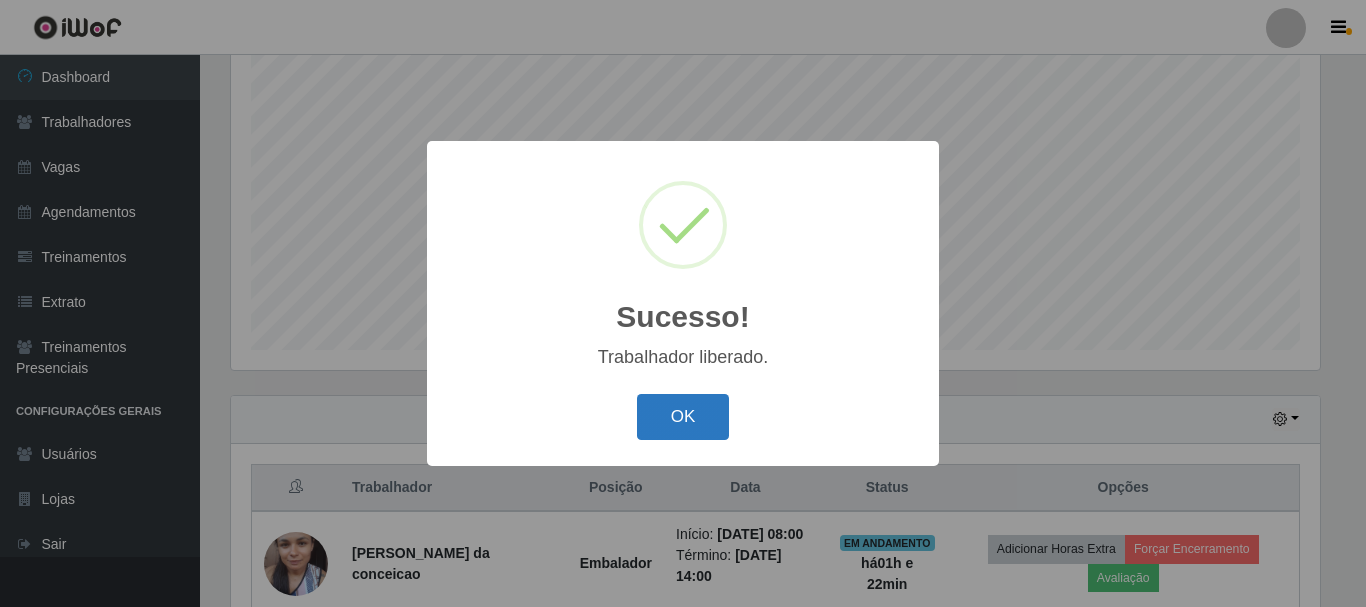 click on "OK" at bounding box center [683, 417] 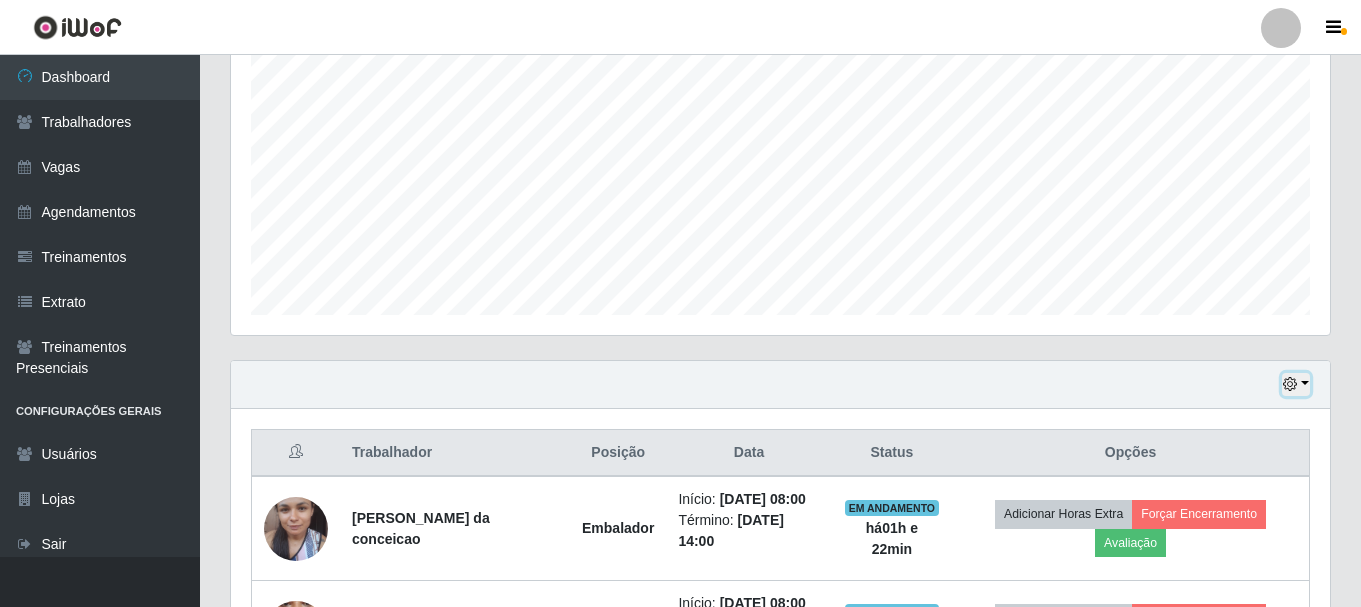click at bounding box center [1296, 384] 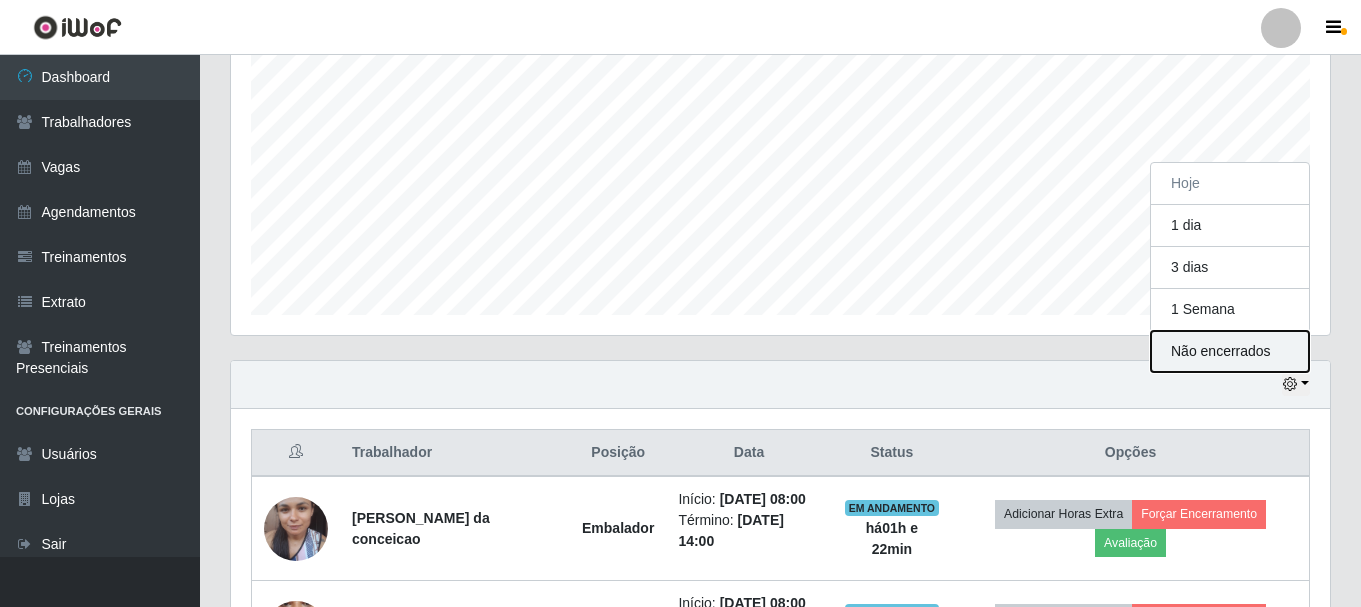 click on "Não encerrados" at bounding box center [1230, 351] 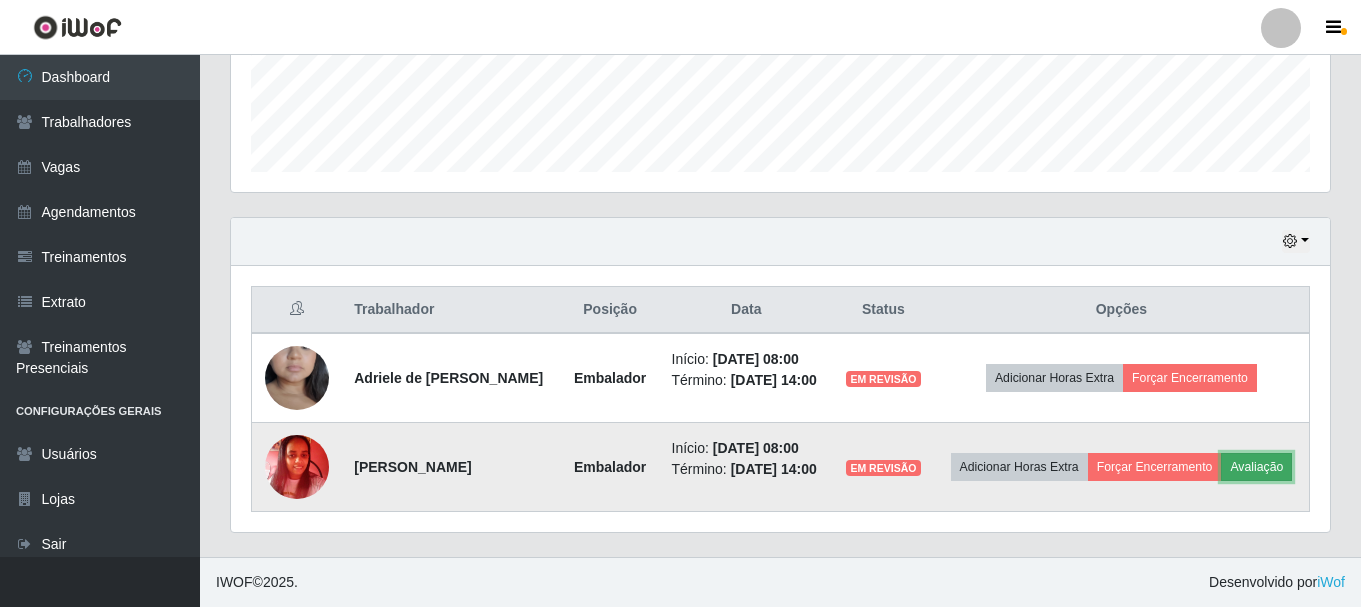 click on "Avaliação" at bounding box center [1256, 467] 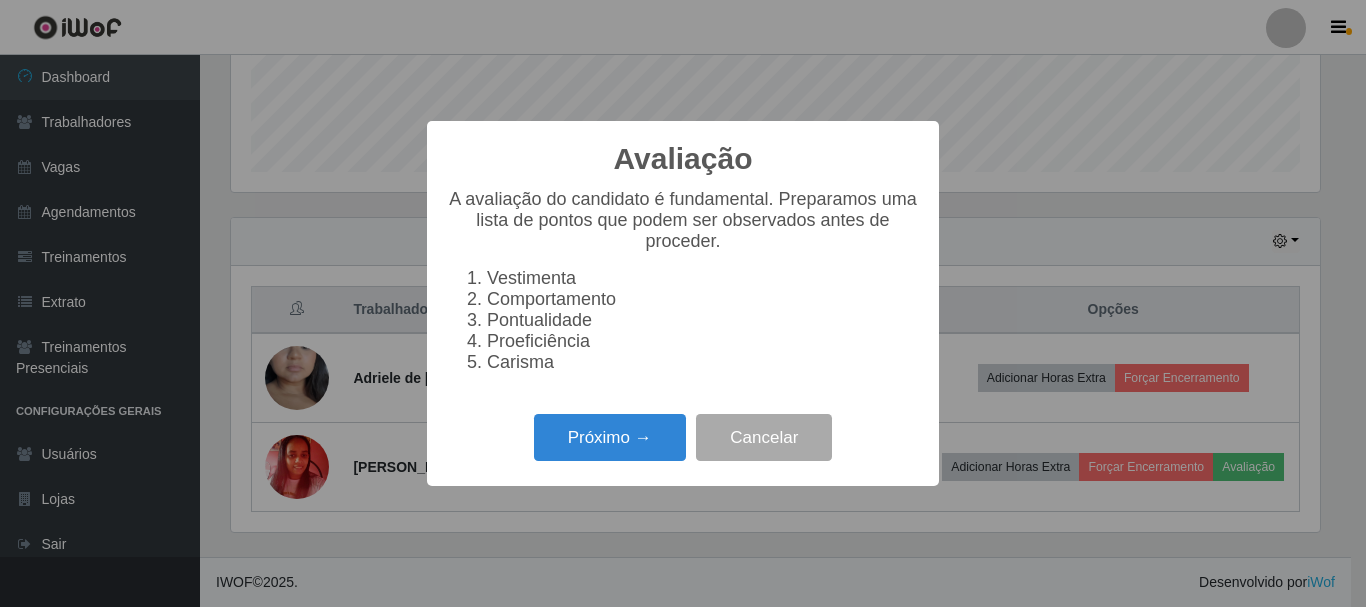 click on "Próximo → Cancelar" at bounding box center (683, 437) 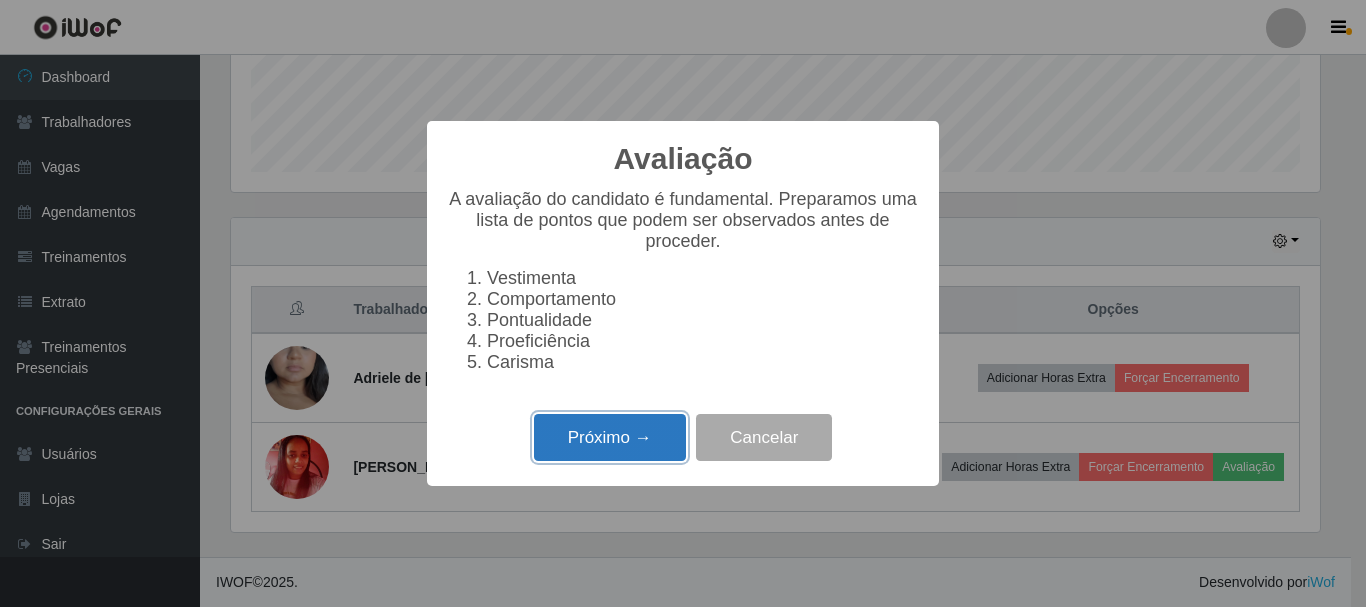 click on "Próximo →" at bounding box center (610, 437) 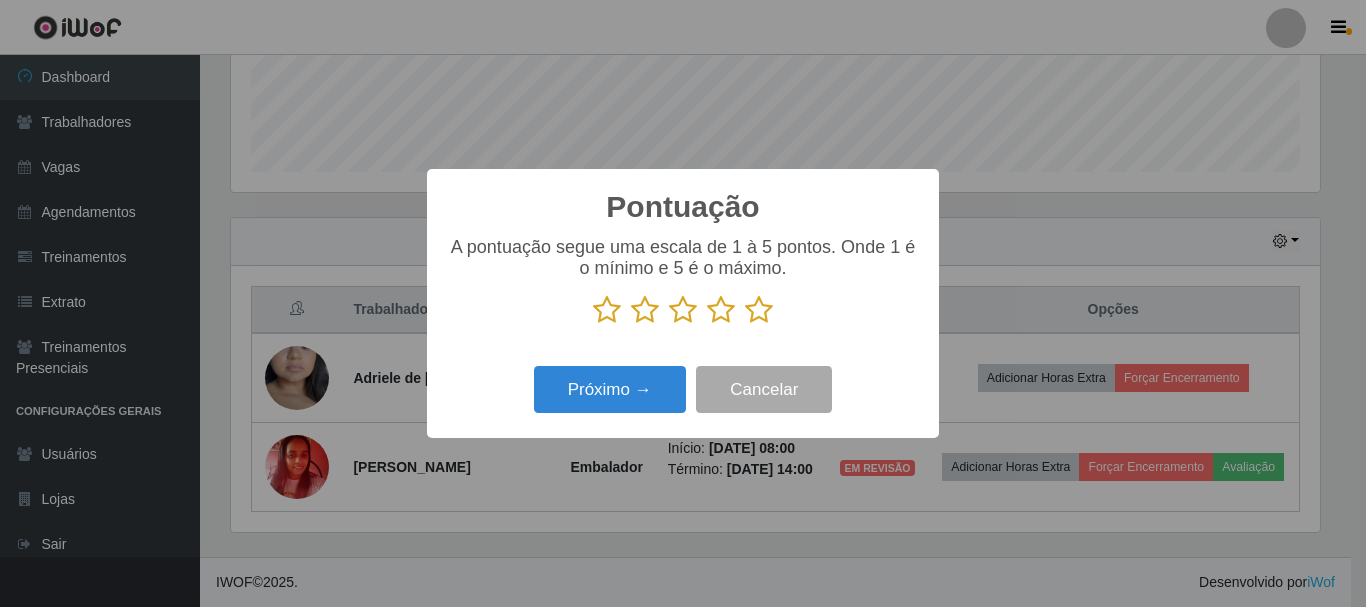 click at bounding box center [759, 310] 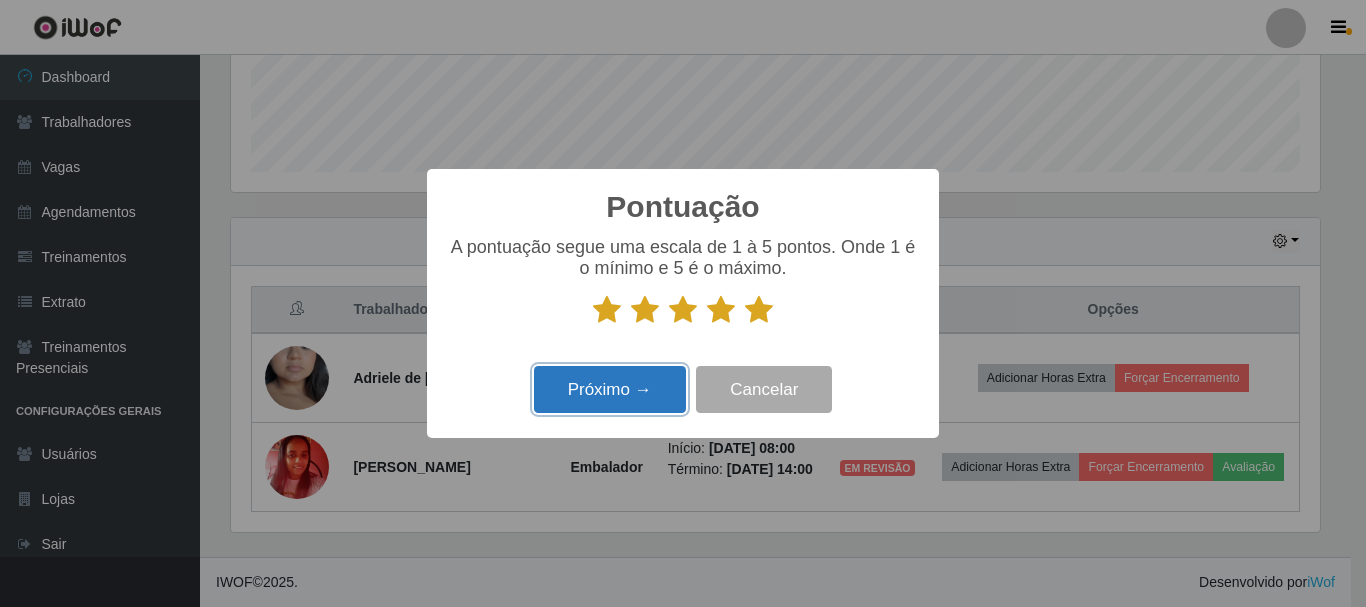 click on "Próximo →" at bounding box center [610, 389] 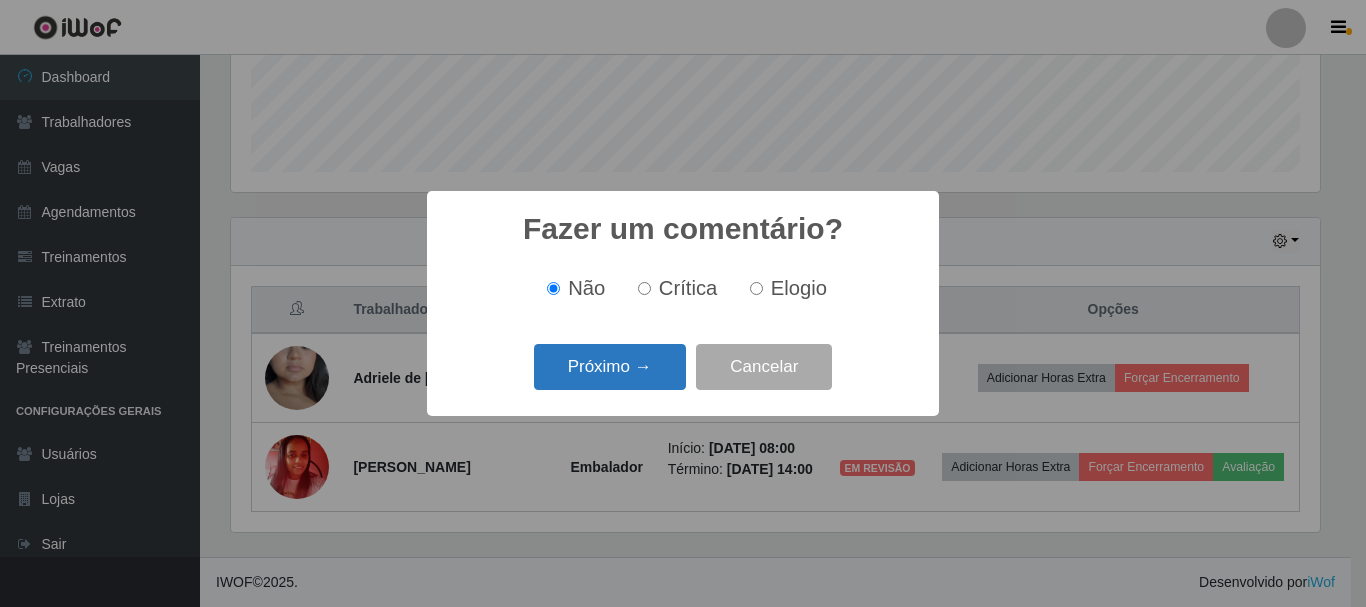 click on "Próximo →" at bounding box center (610, 367) 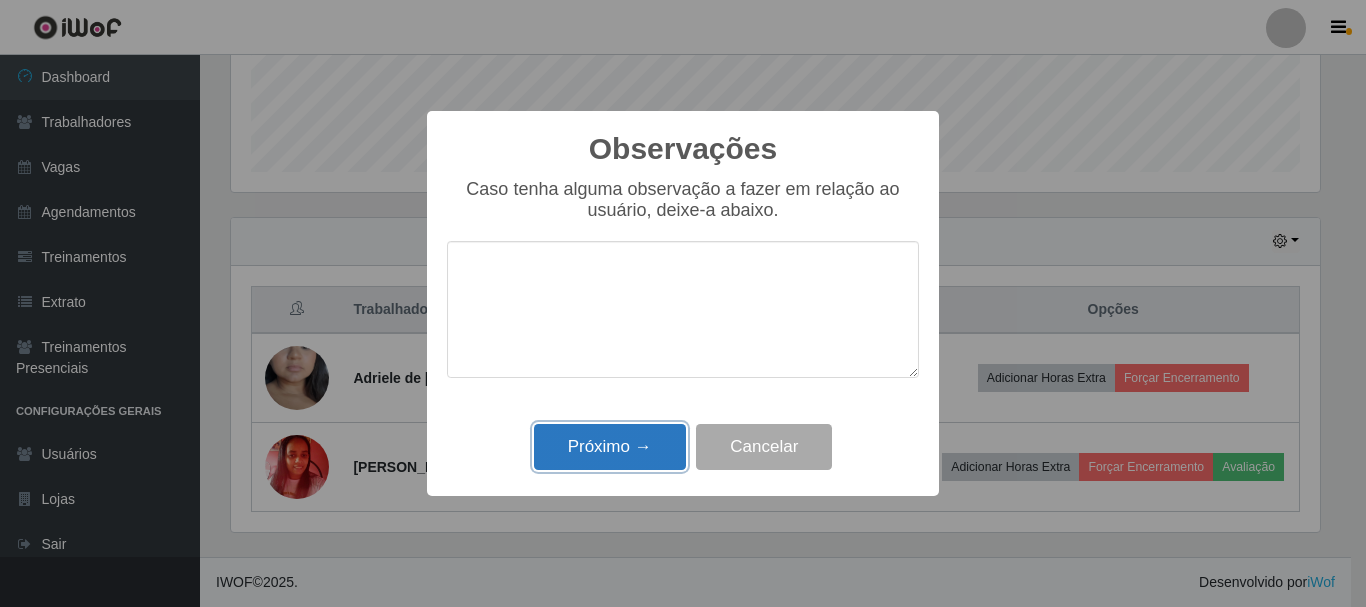 click on "Próximo →" at bounding box center (610, 447) 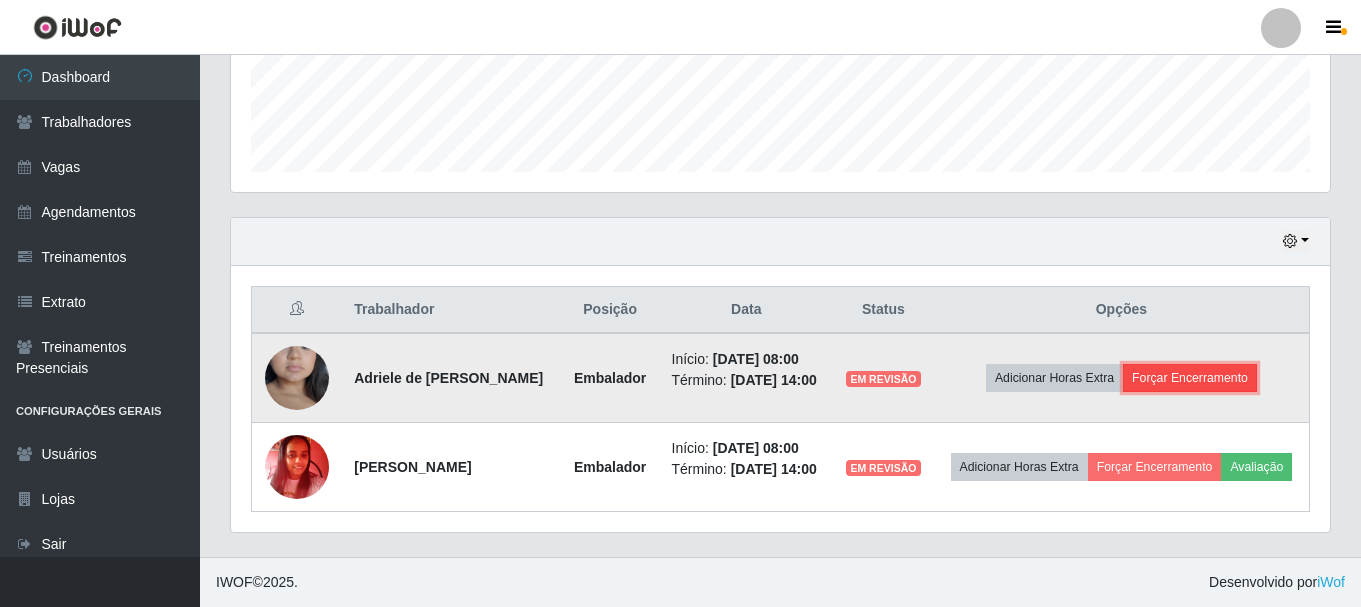 click on "Forçar Encerramento" at bounding box center [1190, 378] 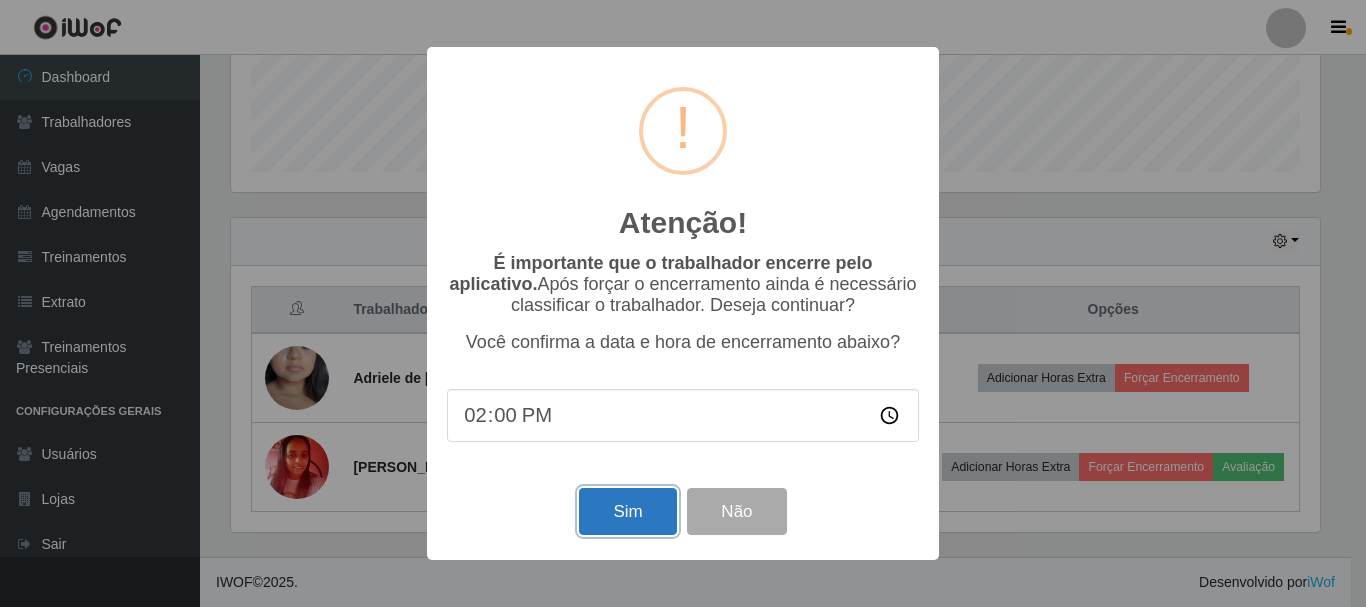 click on "Sim" at bounding box center (627, 511) 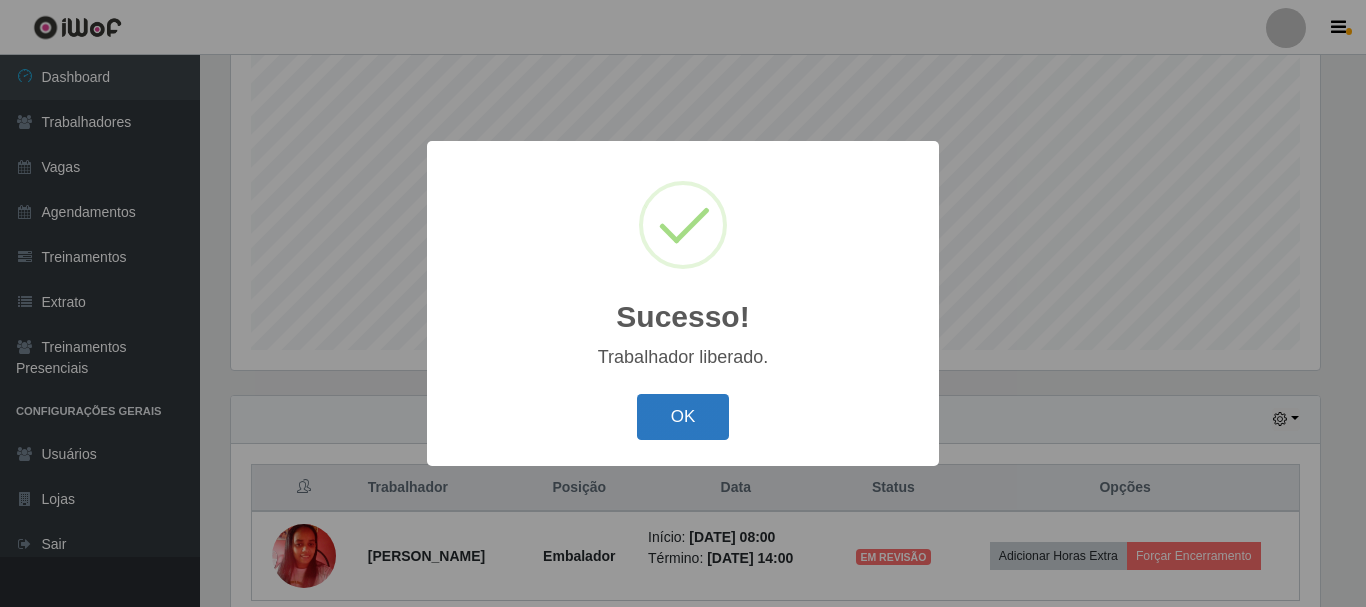 click on "OK" at bounding box center [683, 417] 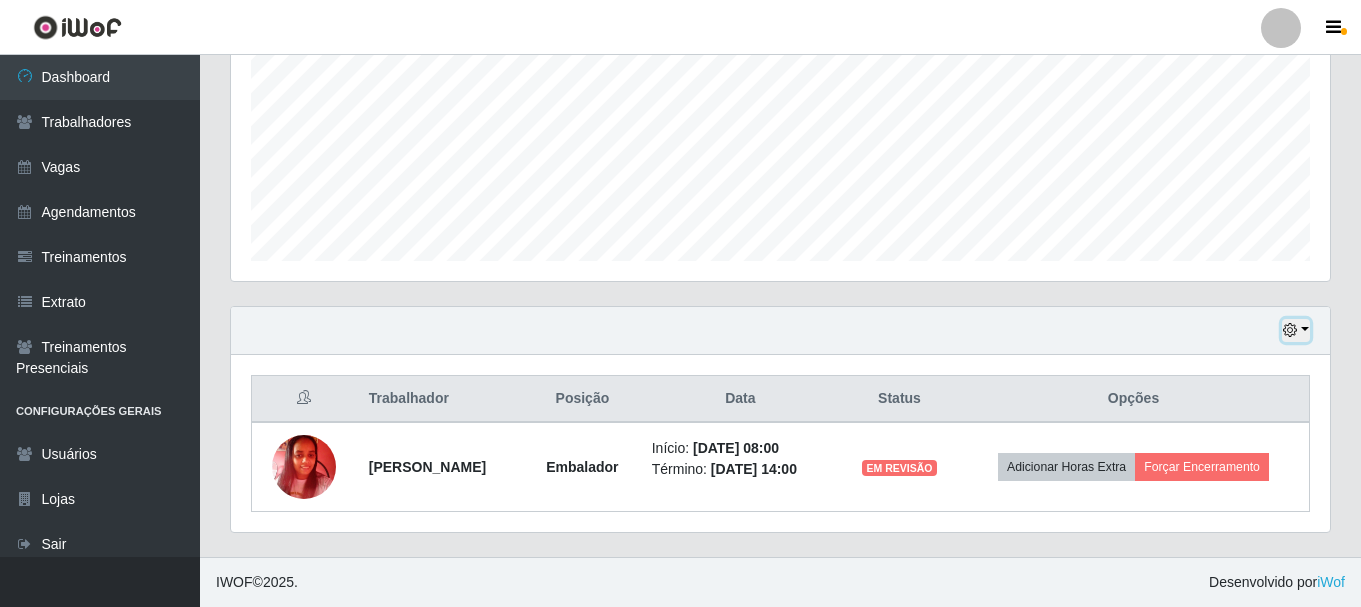 click at bounding box center [1296, 330] 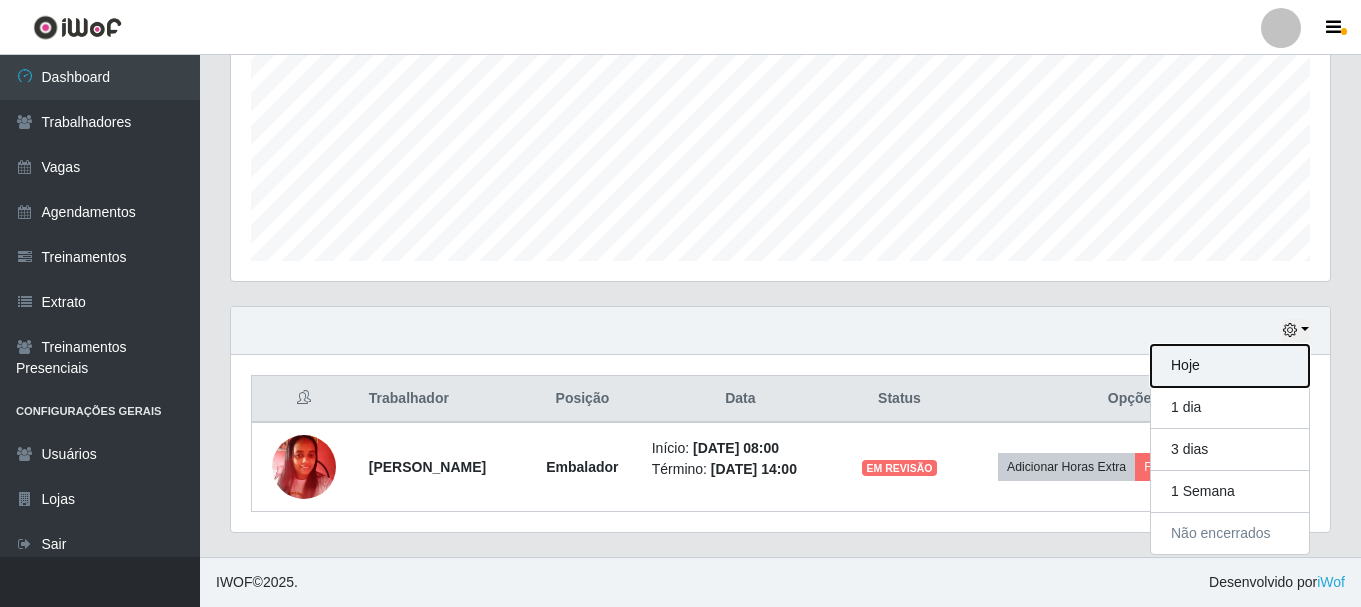 click on "Hoje" at bounding box center (1230, 366) 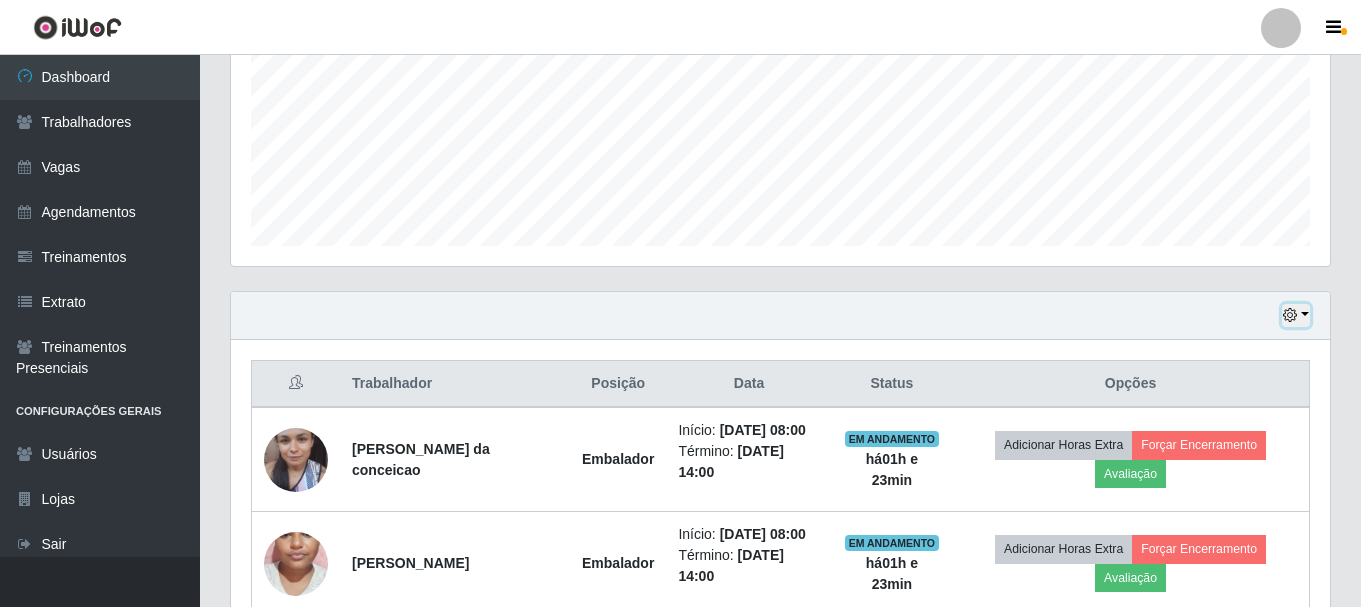 click at bounding box center [1290, 315] 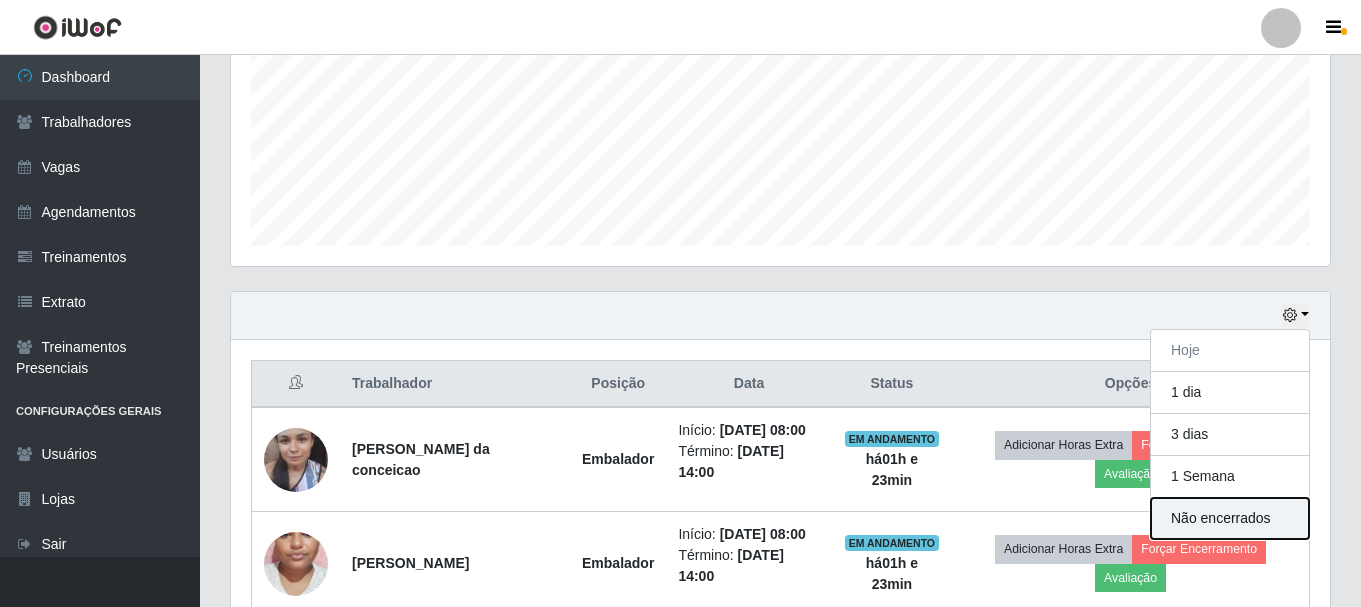 click on "Não encerrados" at bounding box center (1230, 518) 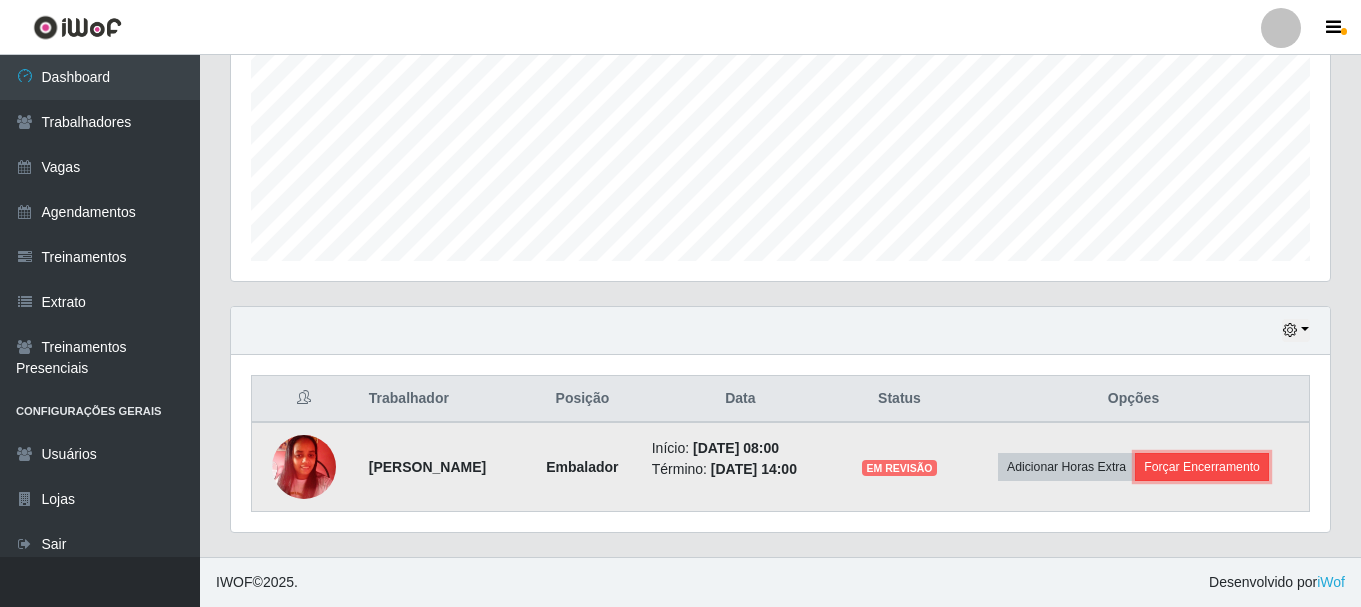 click on "Forçar Encerramento" at bounding box center [1202, 467] 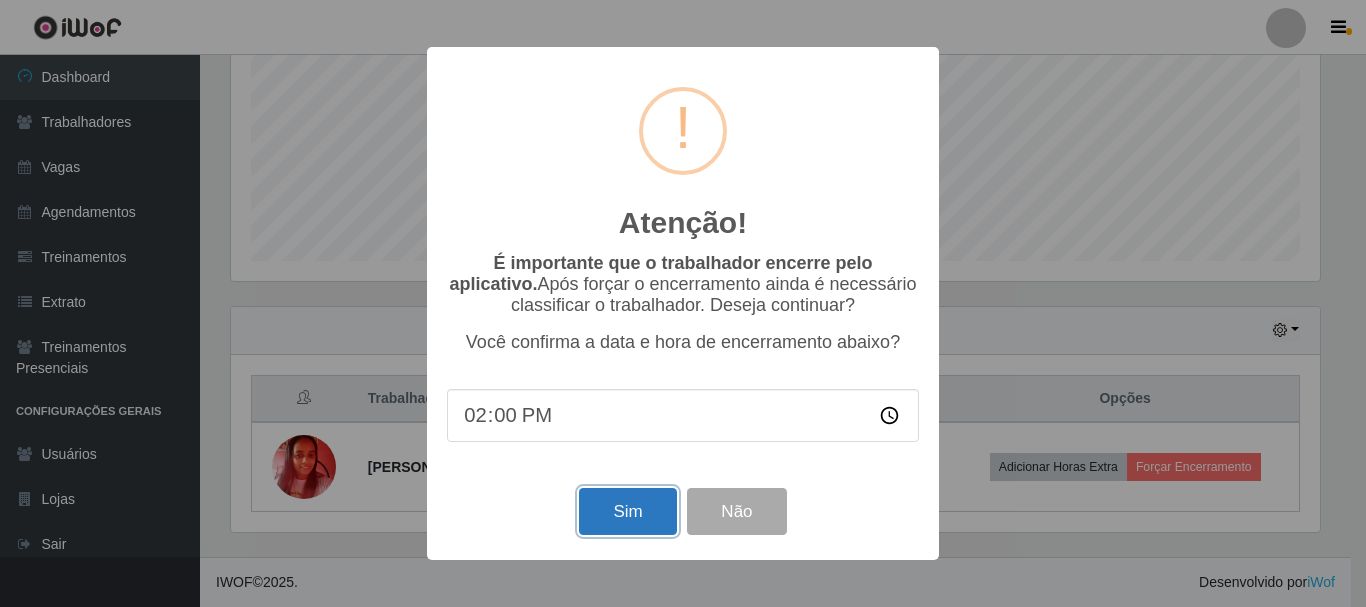 click on "Sim" at bounding box center (627, 511) 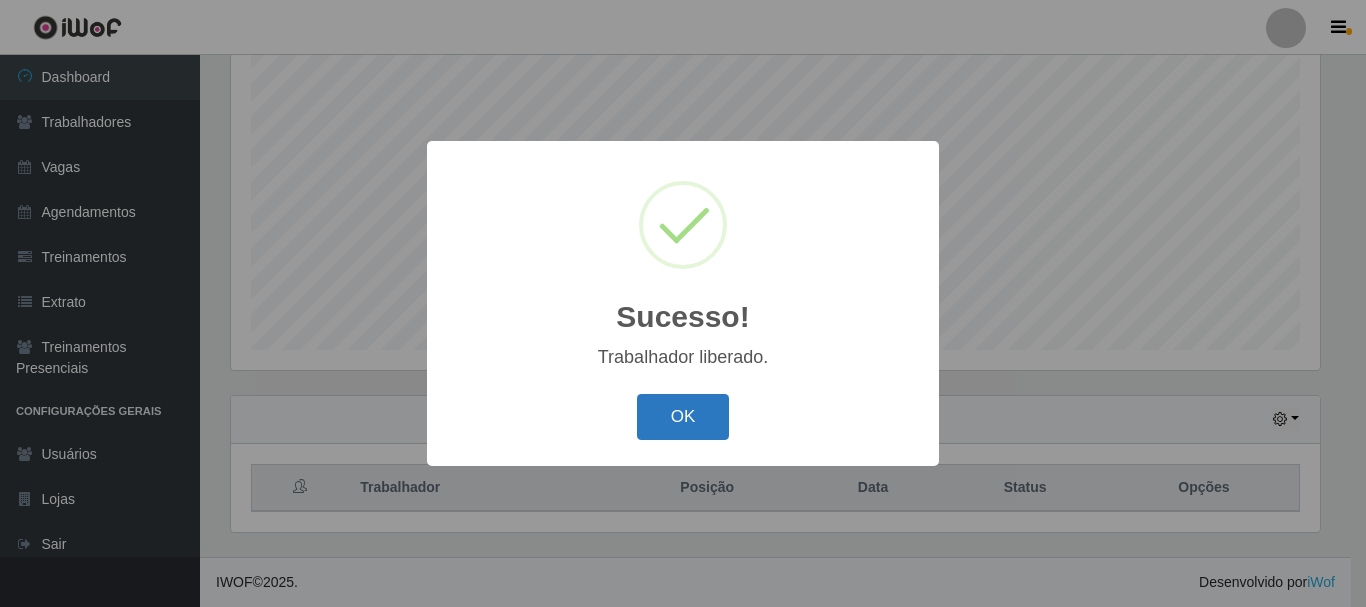 click on "OK" at bounding box center (683, 417) 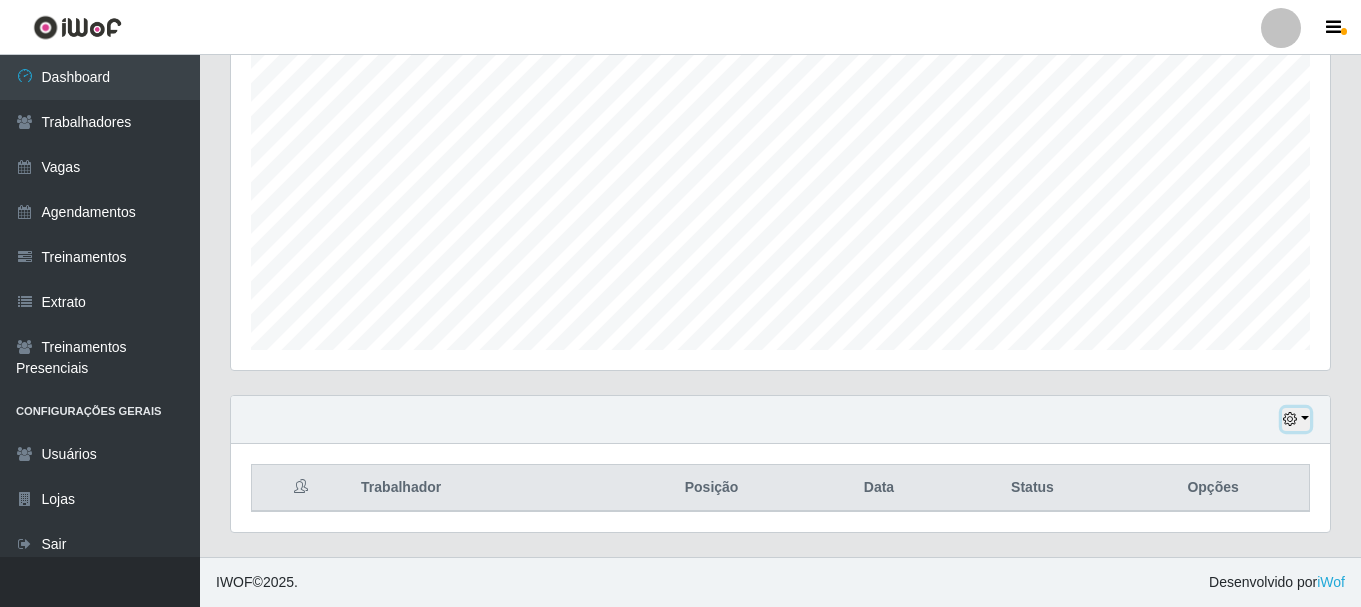 click at bounding box center (1296, 419) 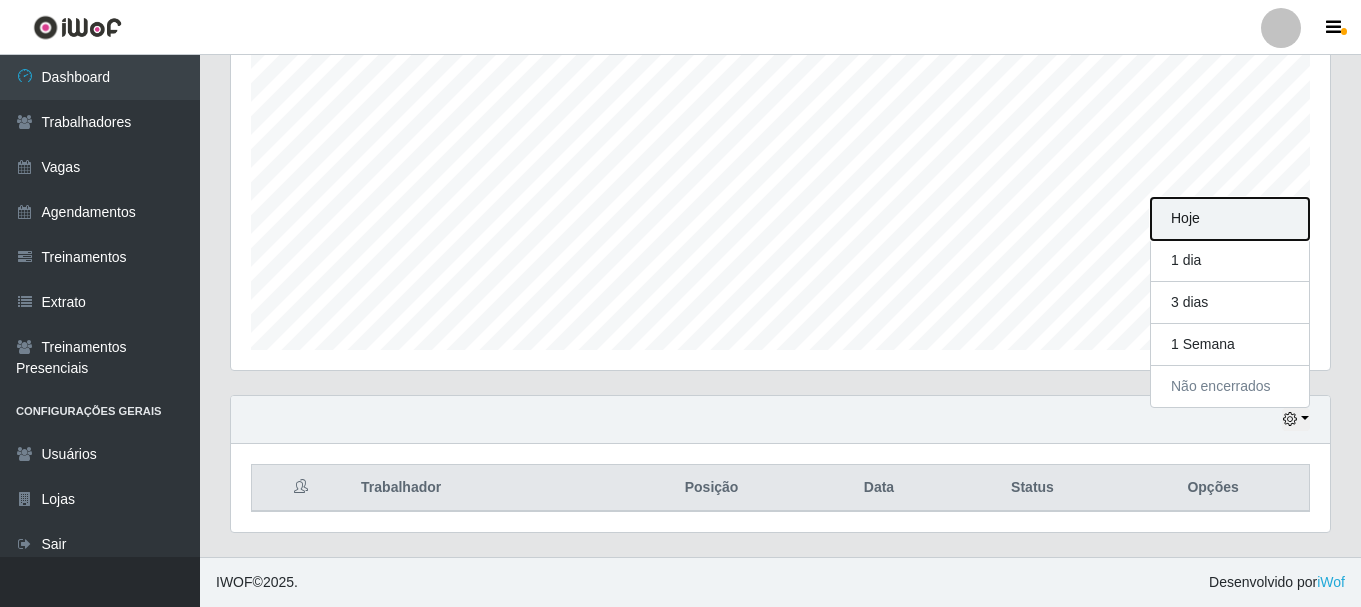 click on "Hoje" at bounding box center (1230, 219) 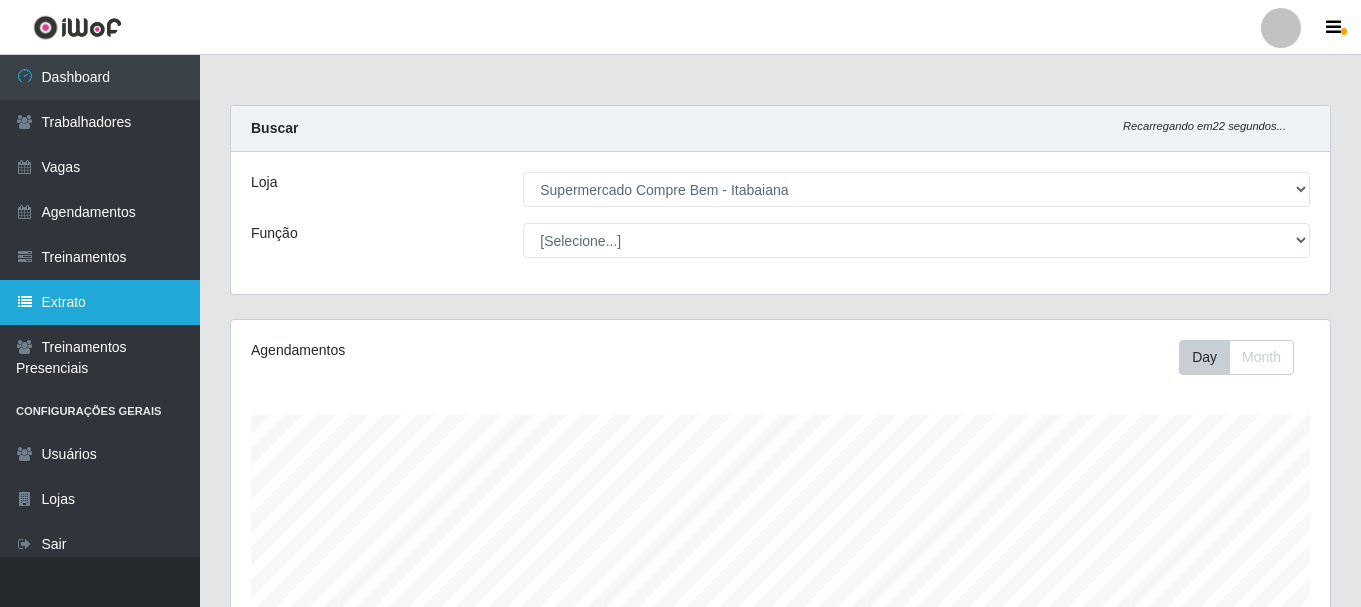 click on "Extrato" at bounding box center (100, 302) 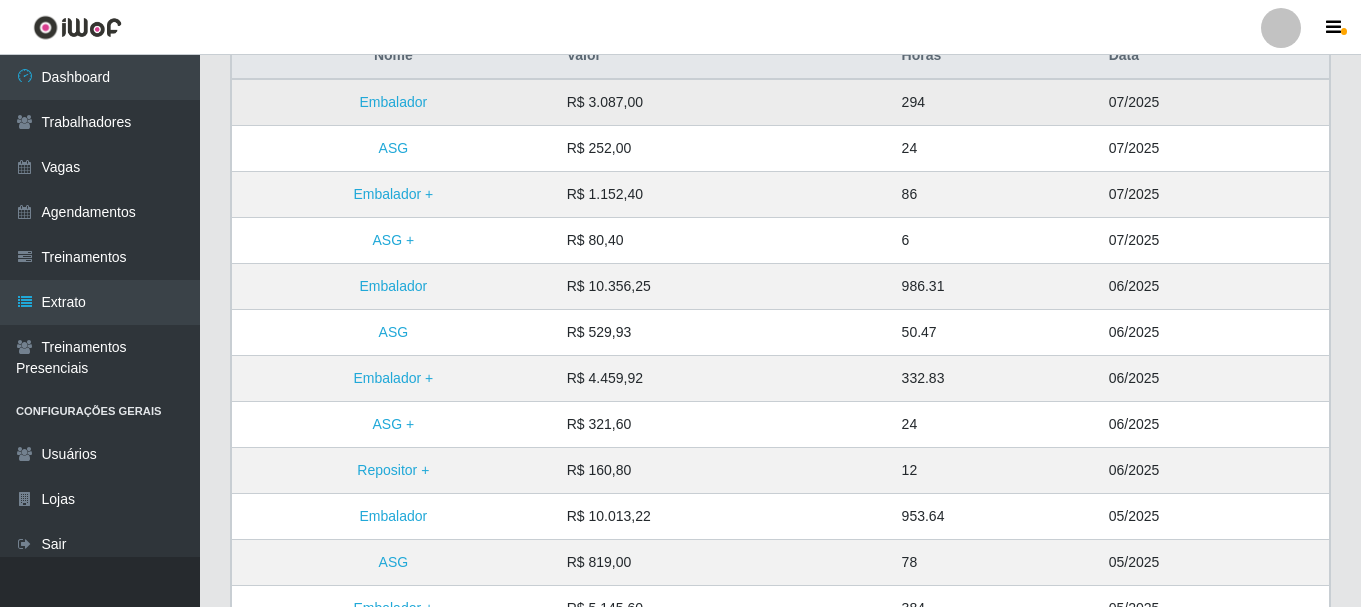 scroll, scrollTop: 121, scrollLeft: 0, axis: vertical 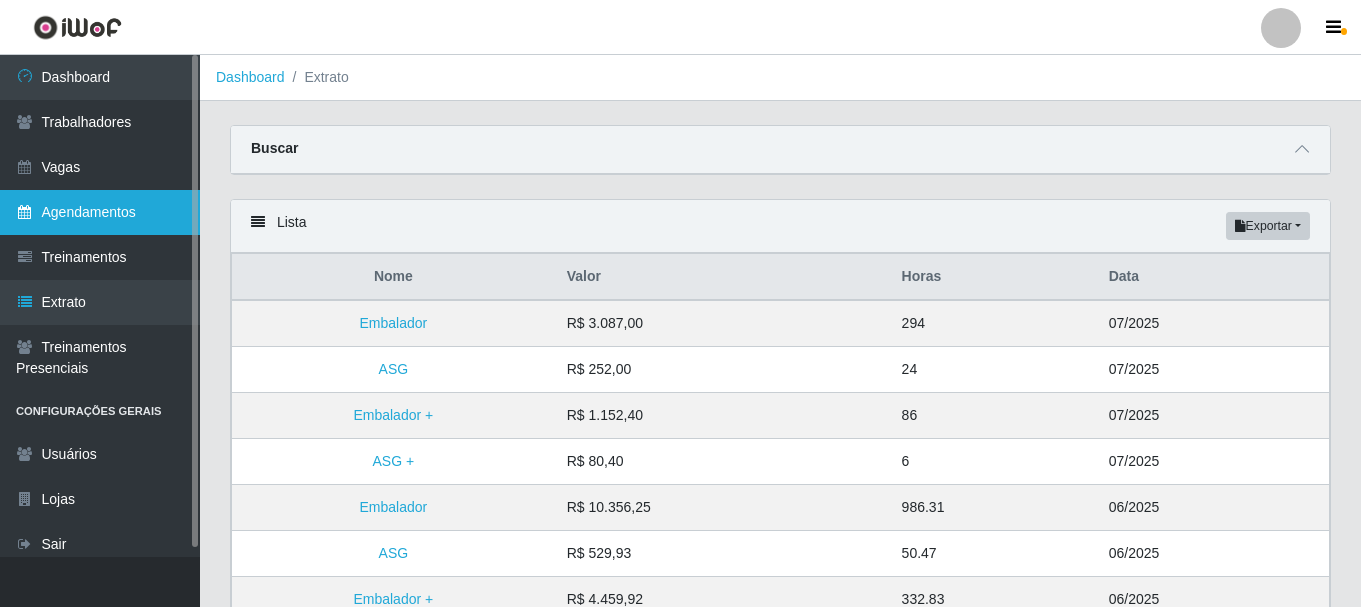 click on "Agendamentos" at bounding box center (100, 212) 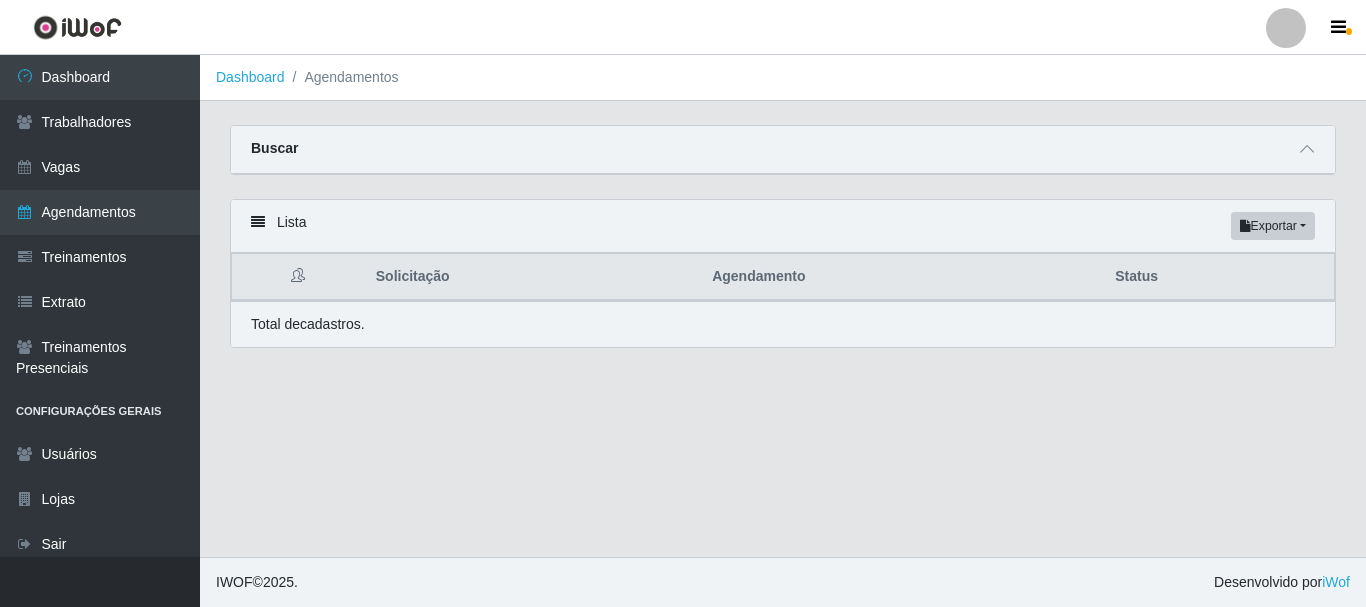click at bounding box center [258, 222] 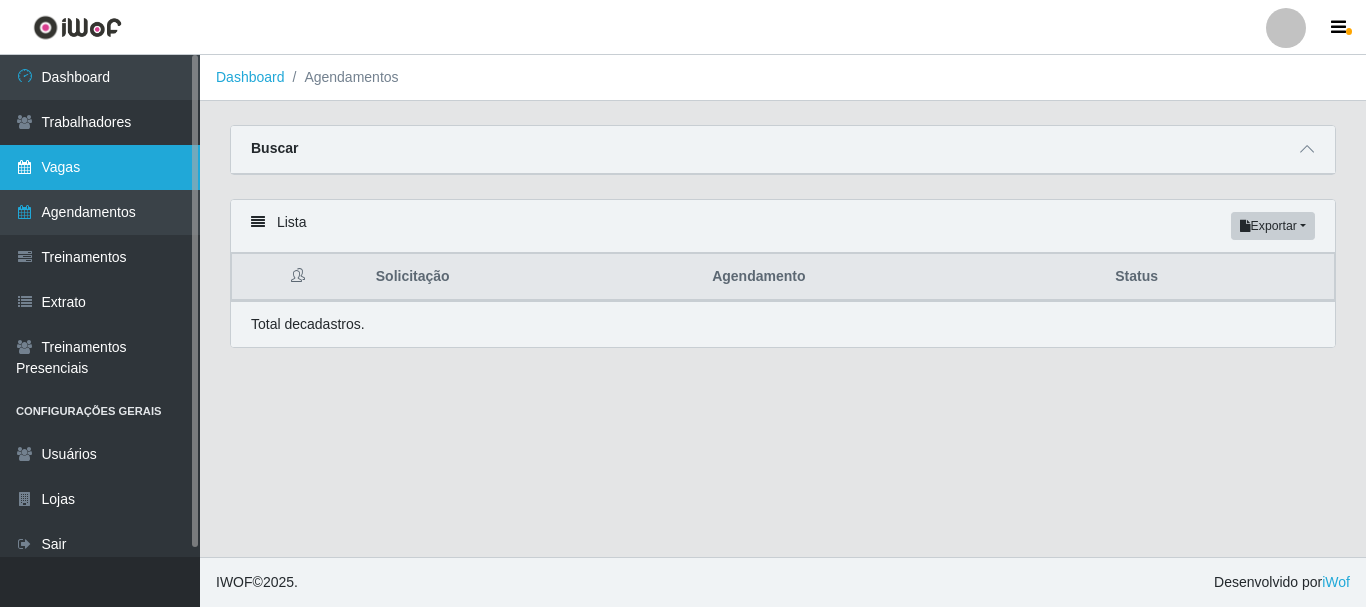 click on "Vagas" at bounding box center [100, 167] 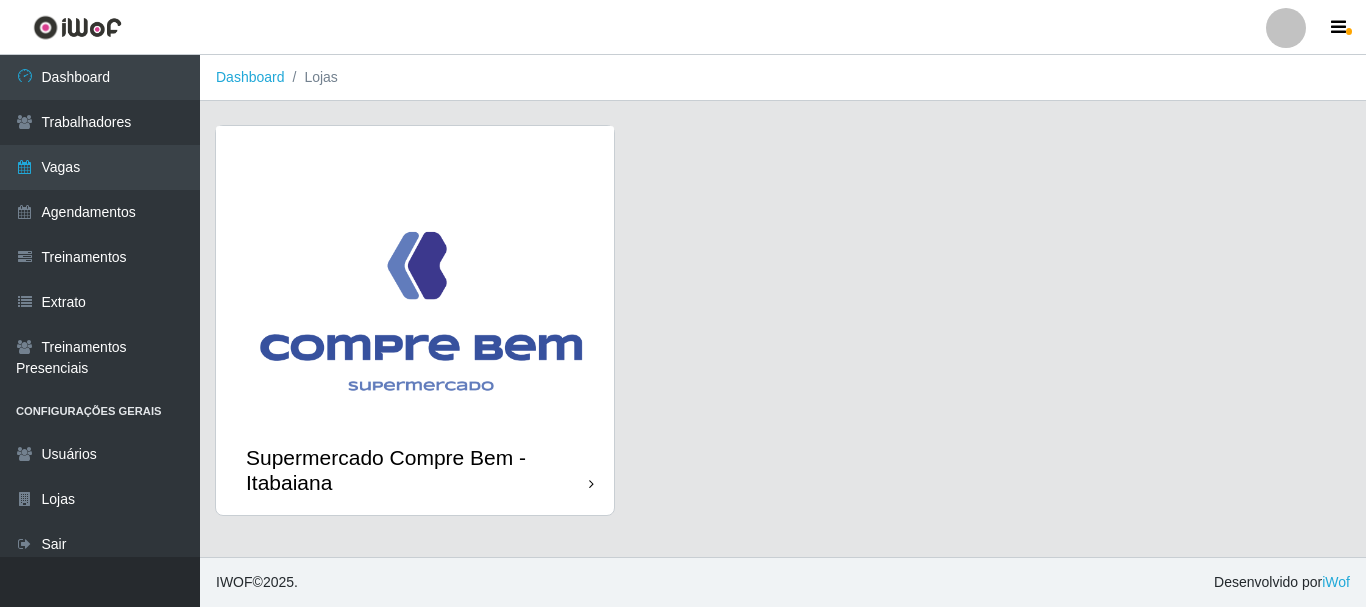 click on "Supermercado Compre Bem - Itabaiana" at bounding box center (417, 470) 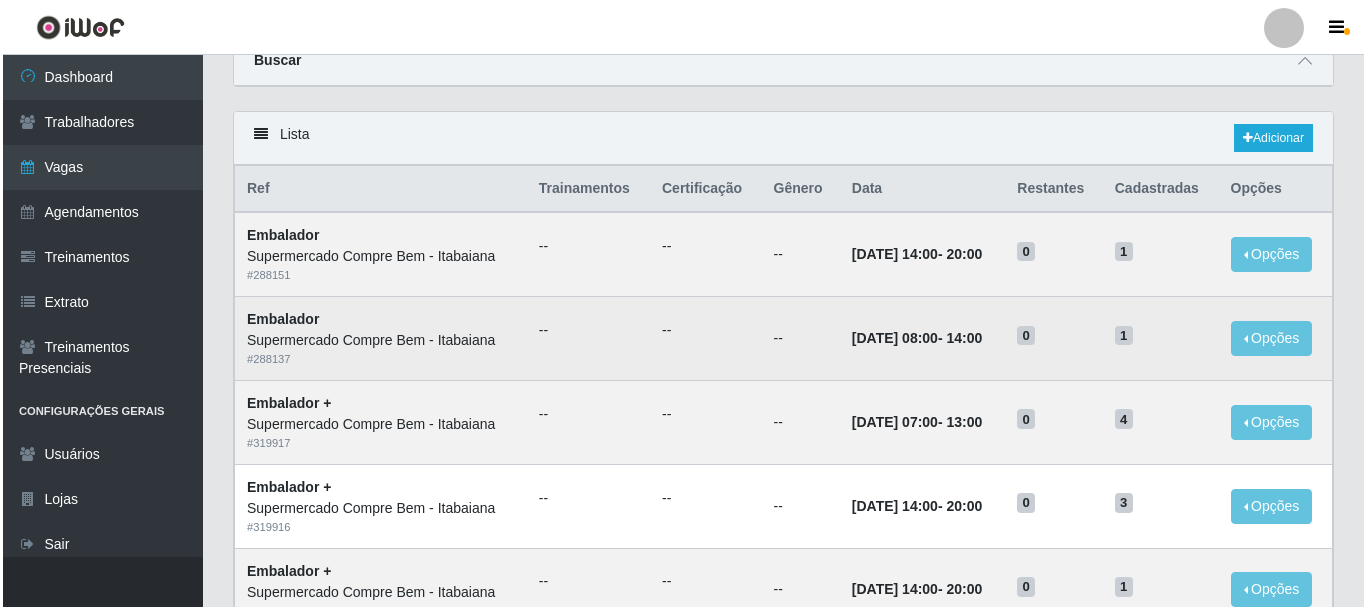 scroll, scrollTop: 0, scrollLeft: 0, axis: both 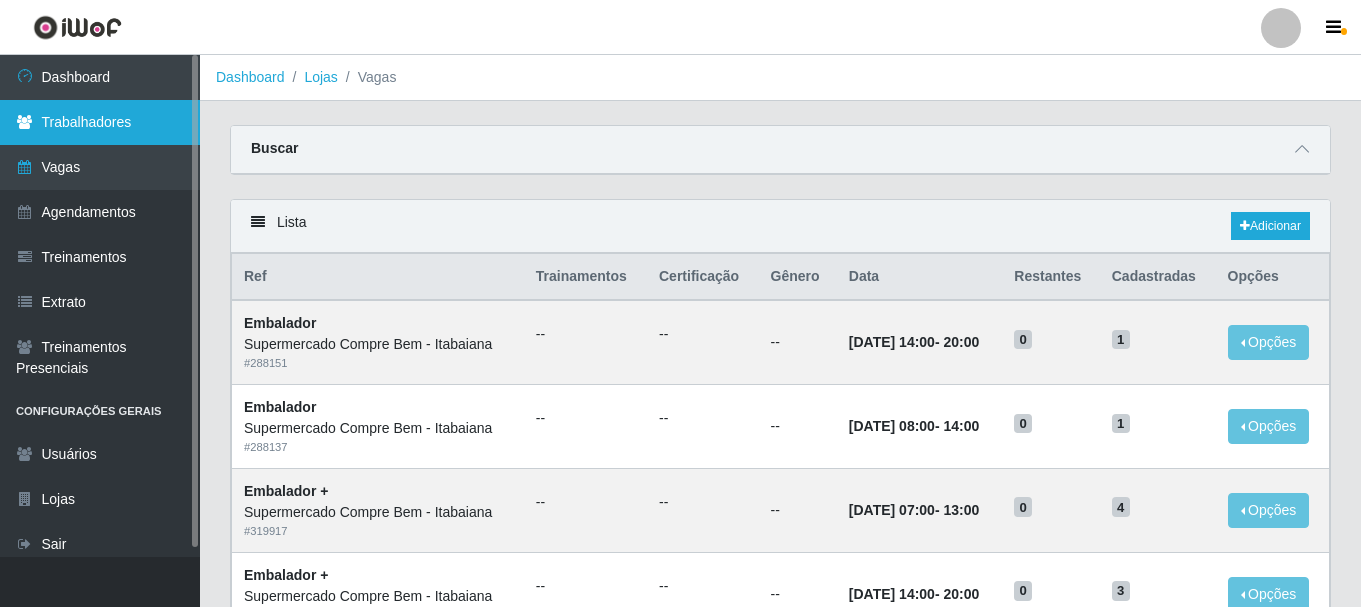 click on "Trabalhadores" at bounding box center (100, 122) 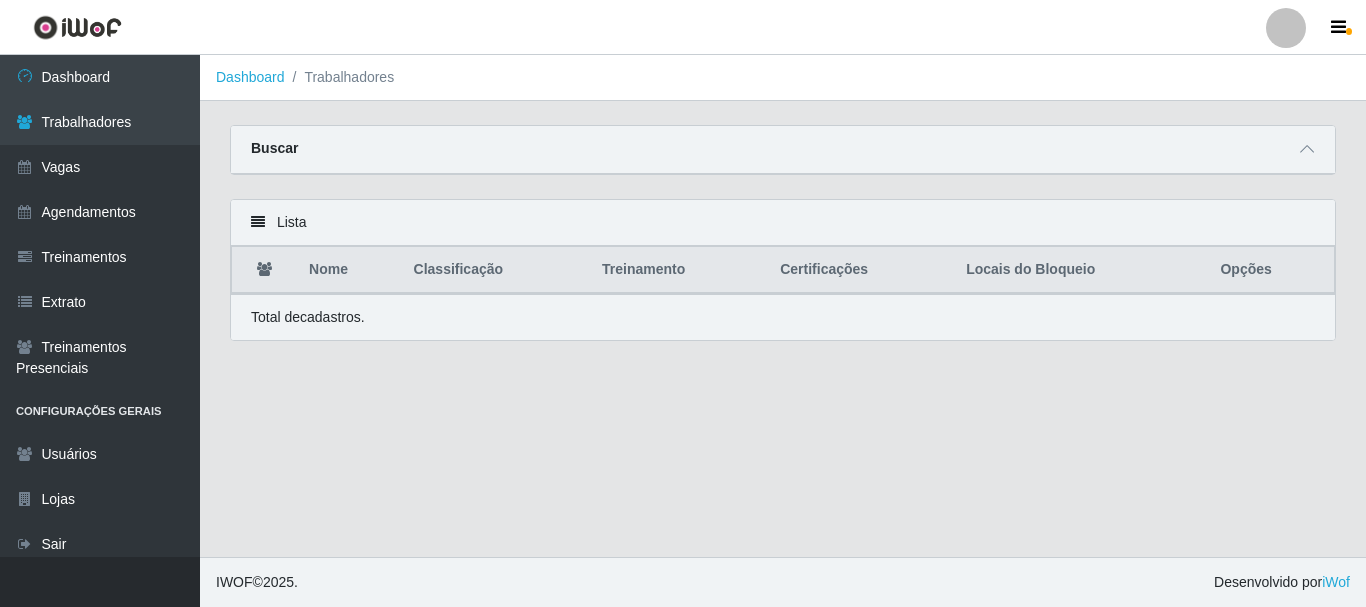 click at bounding box center [258, 222] 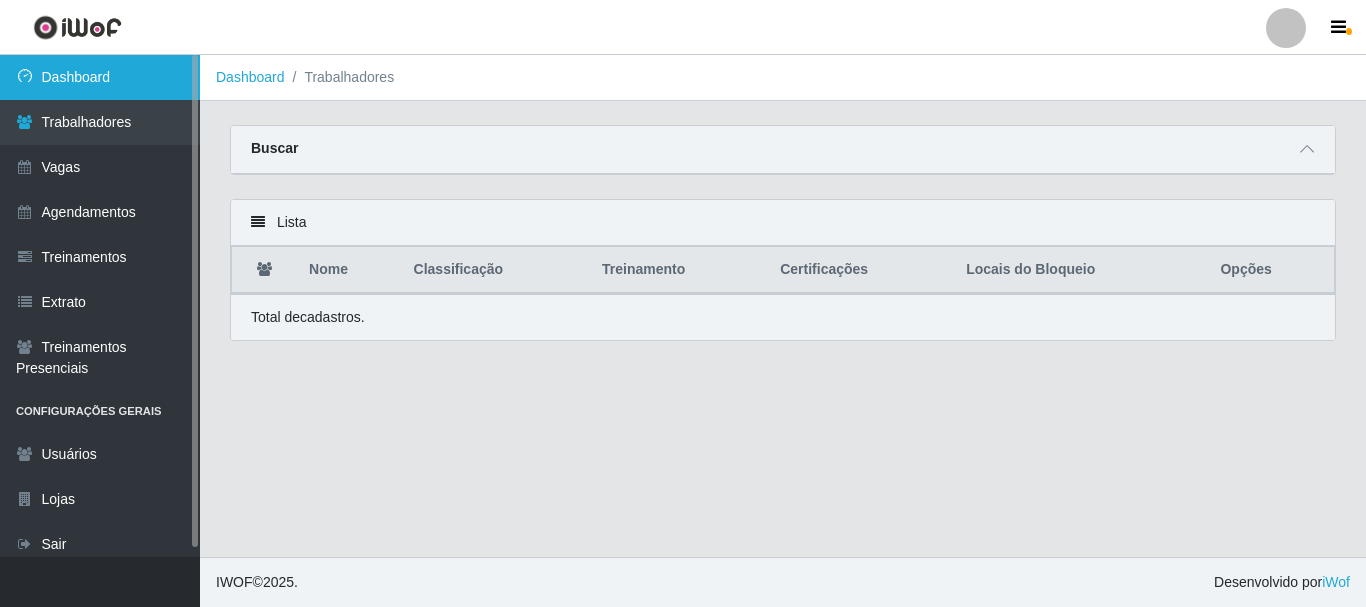 click on "Dashboard" at bounding box center (100, 77) 